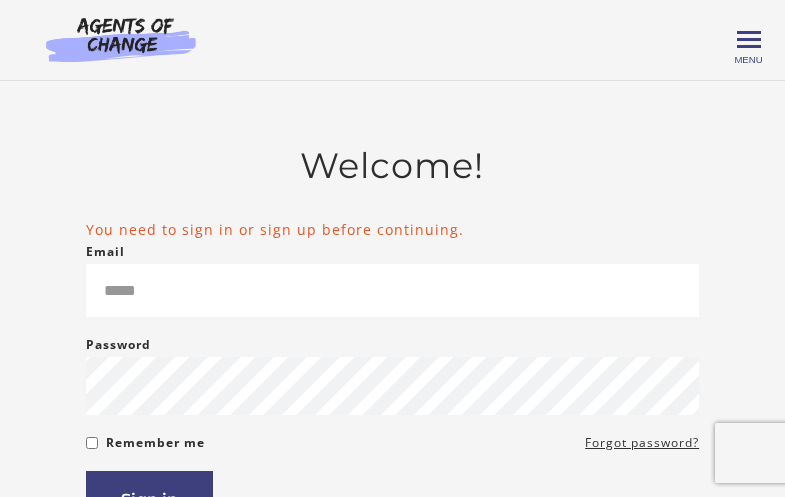 scroll, scrollTop: 0, scrollLeft: 0, axis: both 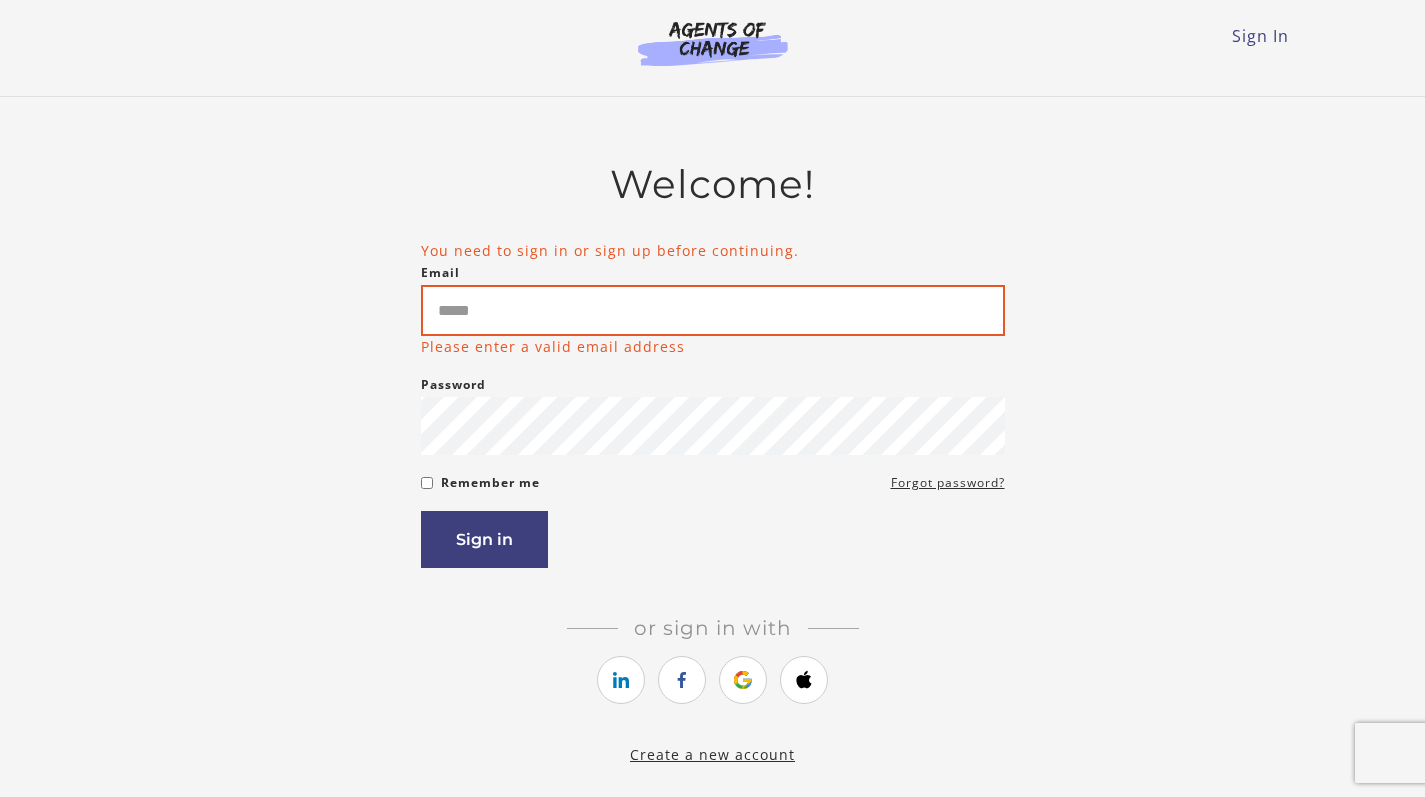 click on "Email" at bounding box center [713, 310] 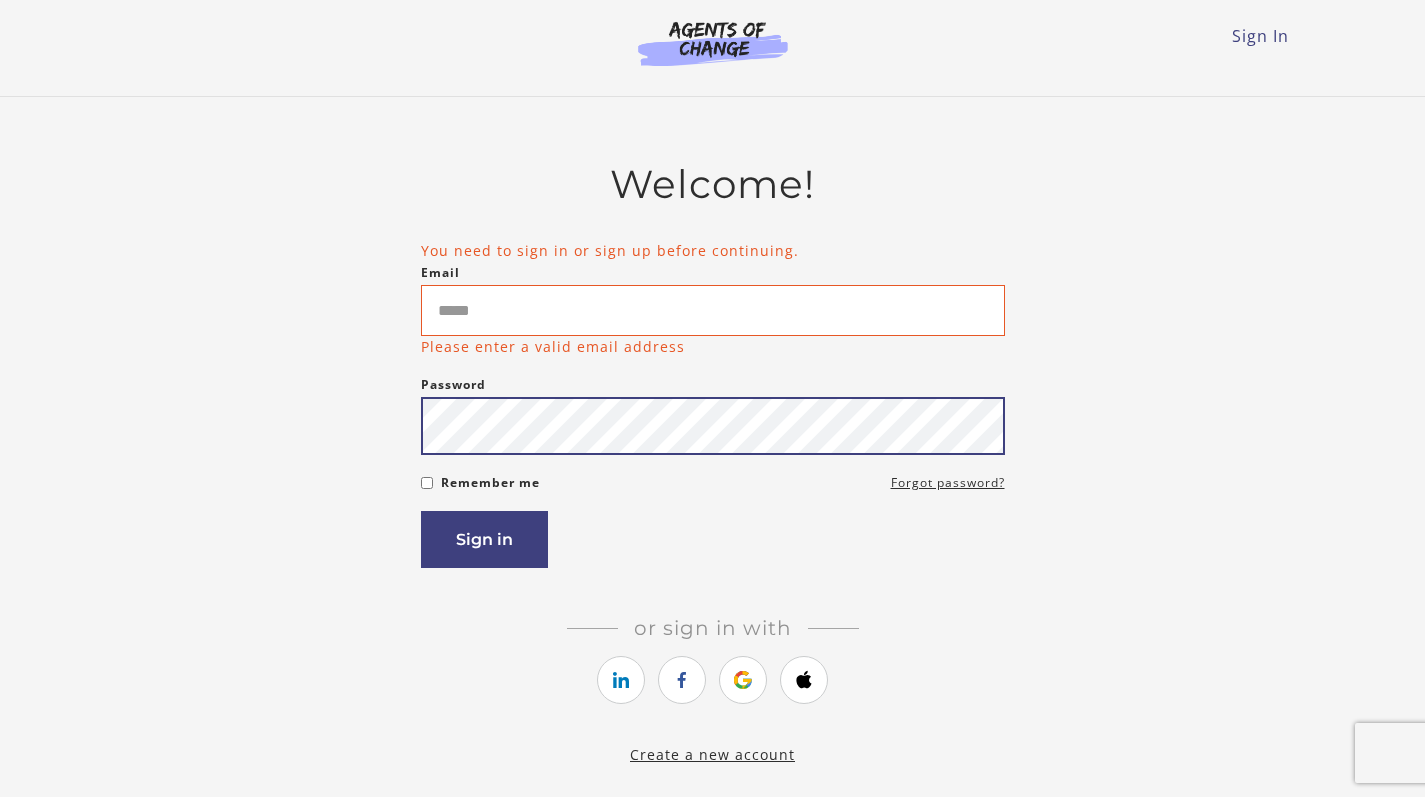 type on "**********" 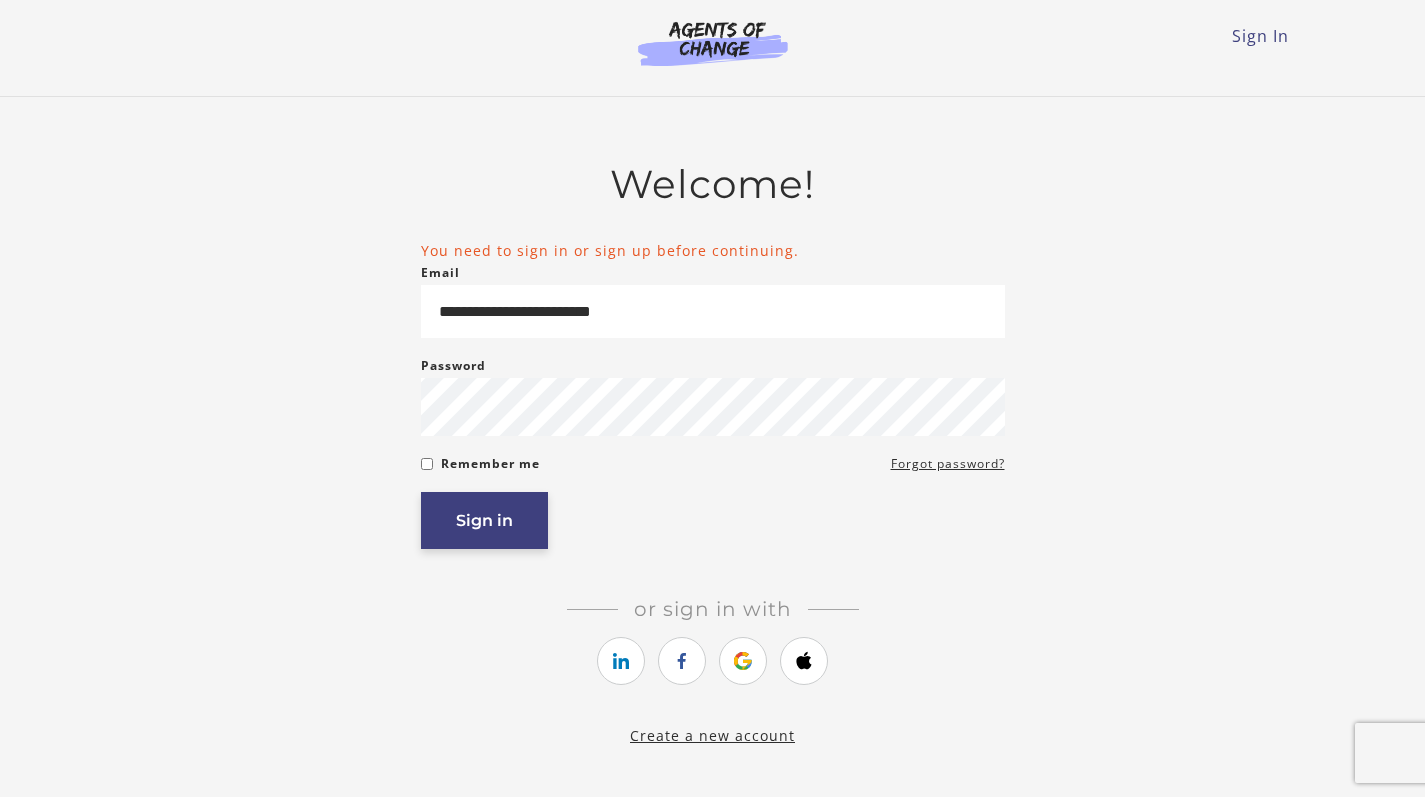 click on "Sign in" at bounding box center [484, 520] 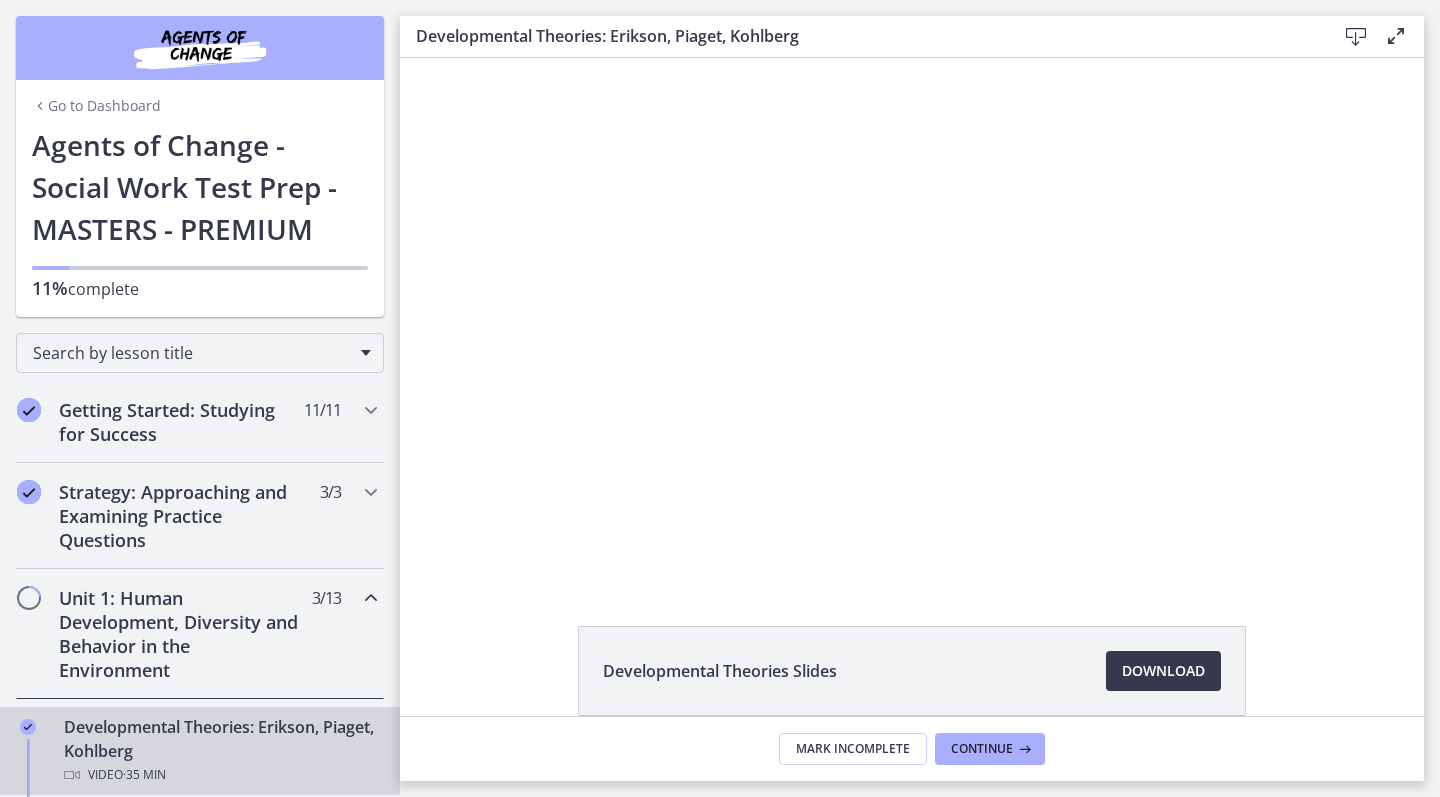 scroll, scrollTop: 0, scrollLeft: 0, axis: both 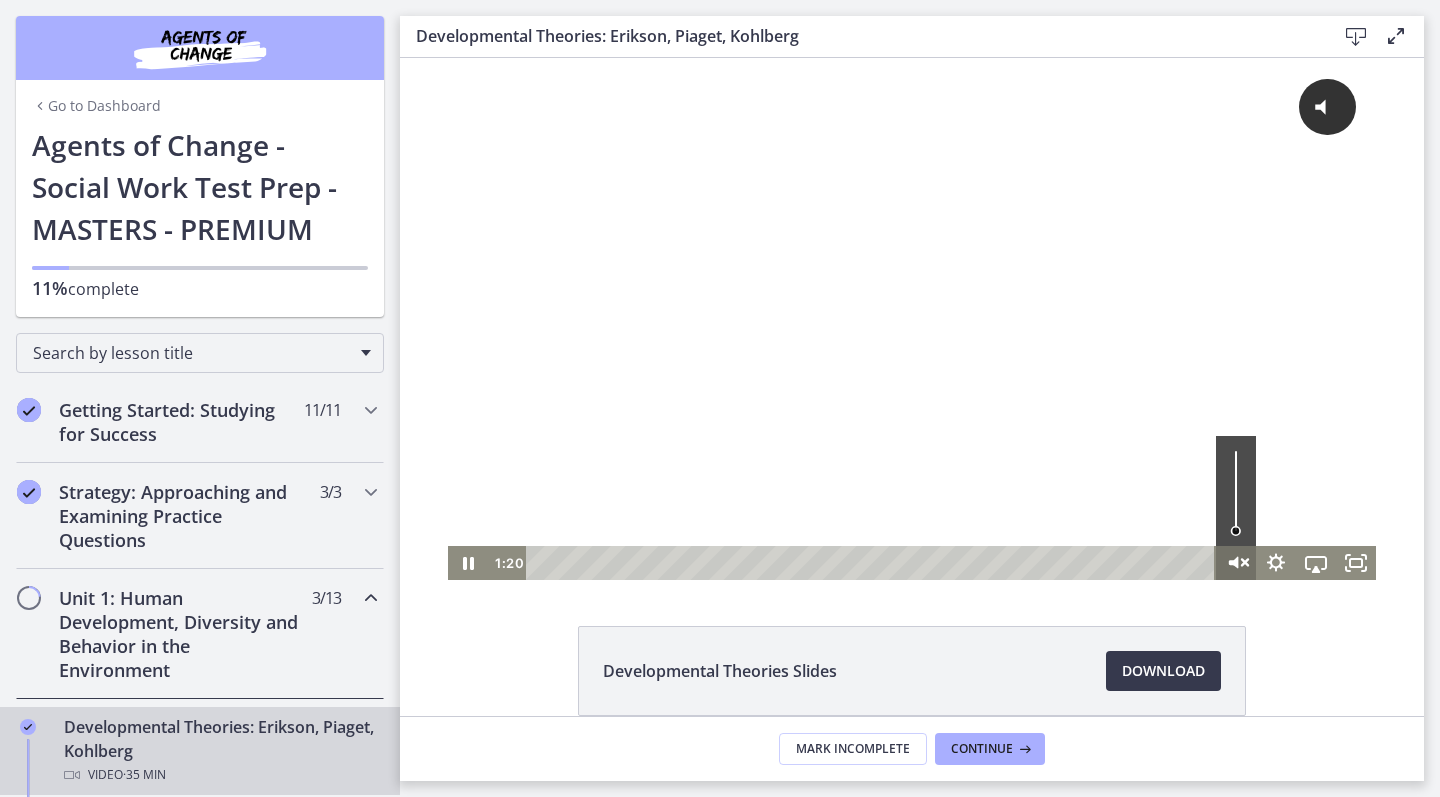 click 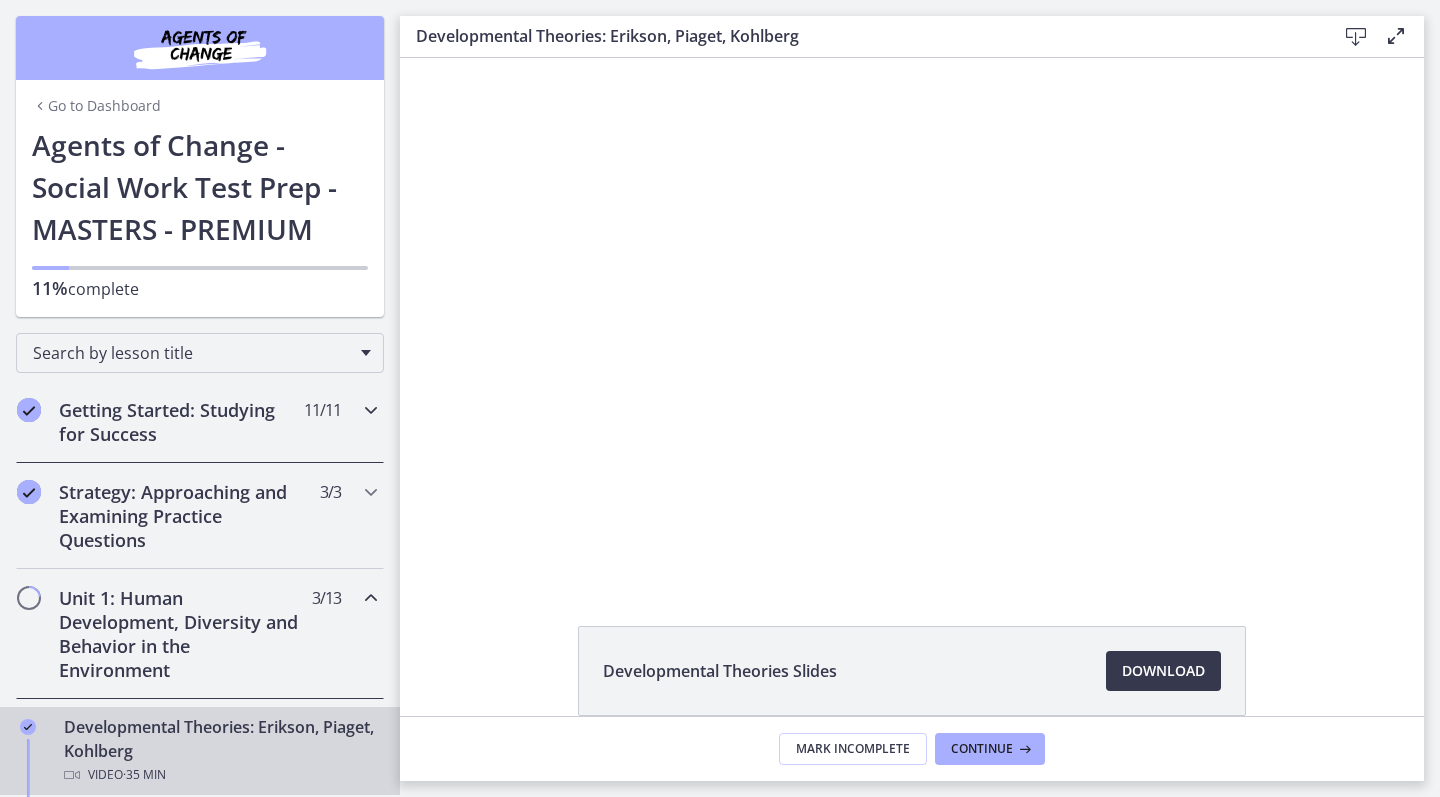 click on "Getting Started: Studying for Success" at bounding box center [181, 422] 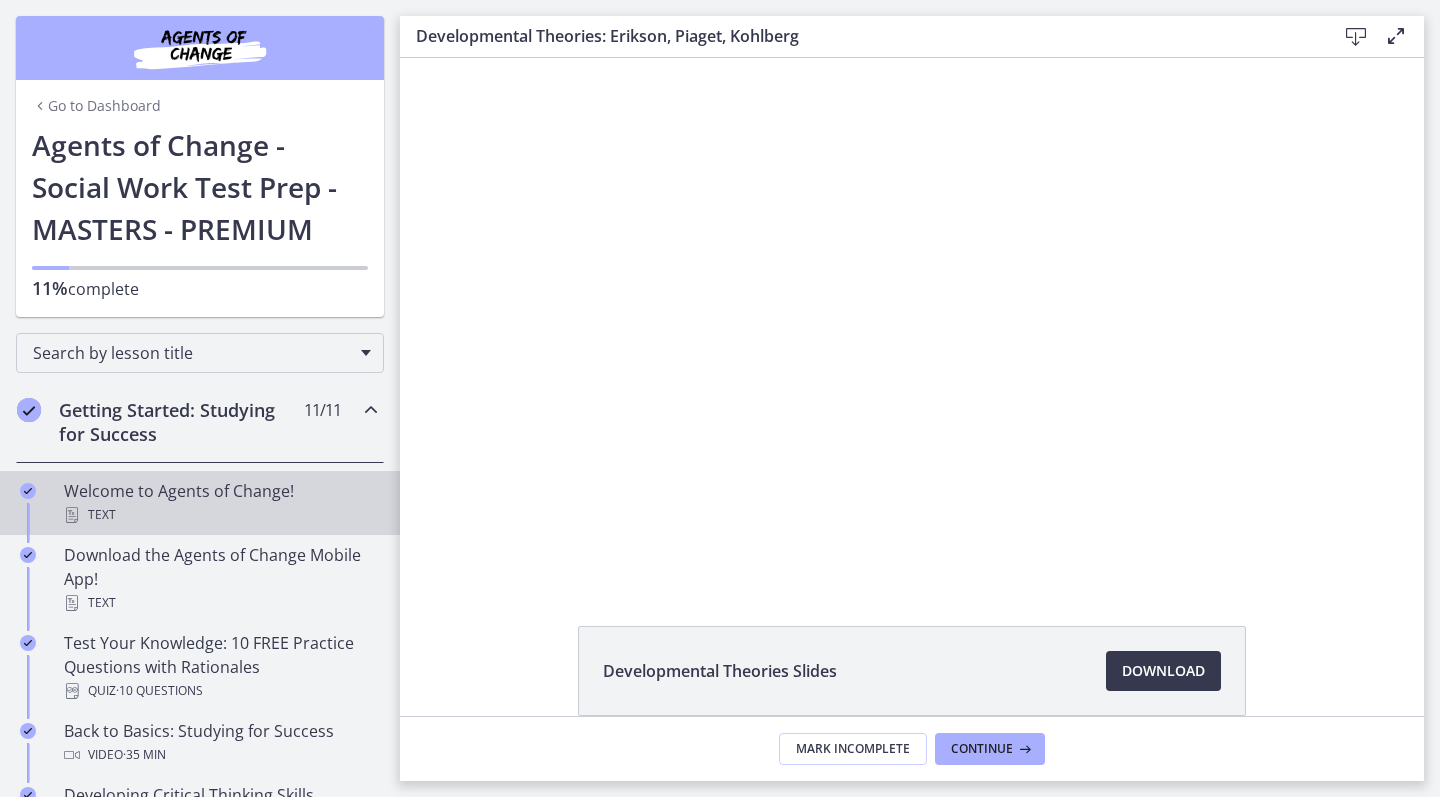 click on "Welcome to Agents of Change!
Text" at bounding box center [220, 503] 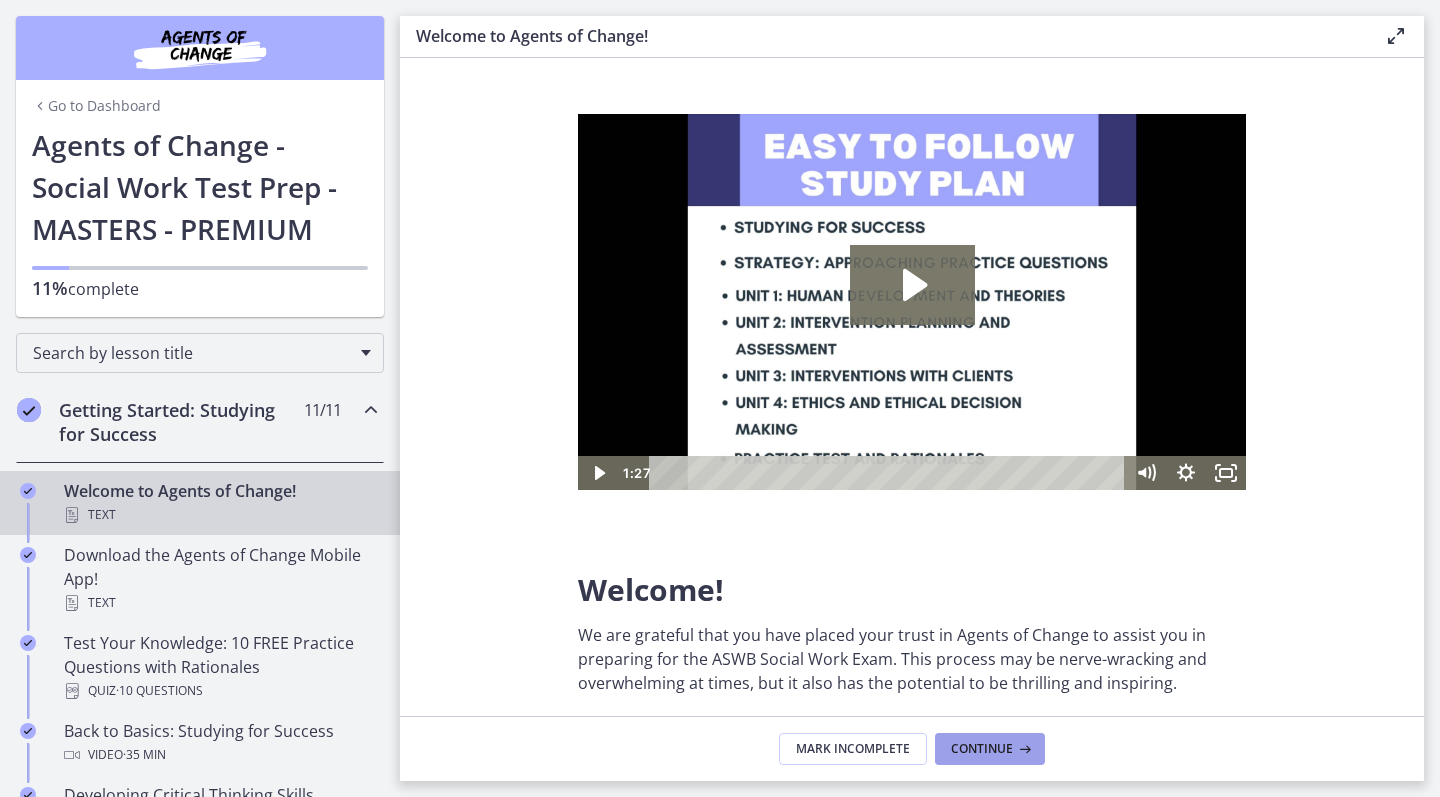 scroll, scrollTop: 0, scrollLeft: 0, axis: both 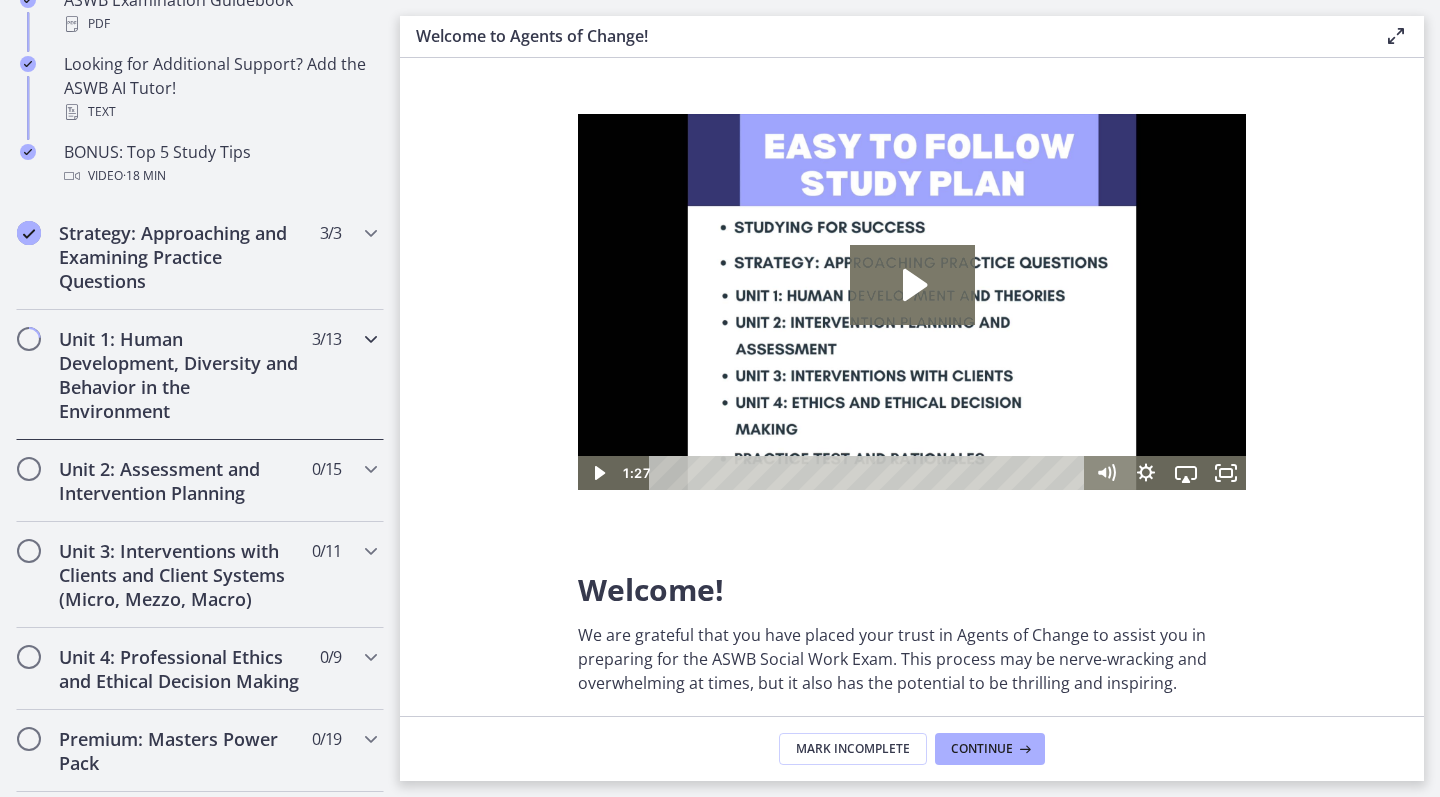 click on "Unit 1: Human Development, Diversity and Behavior in the Environment" at bounding box center [181, 375] 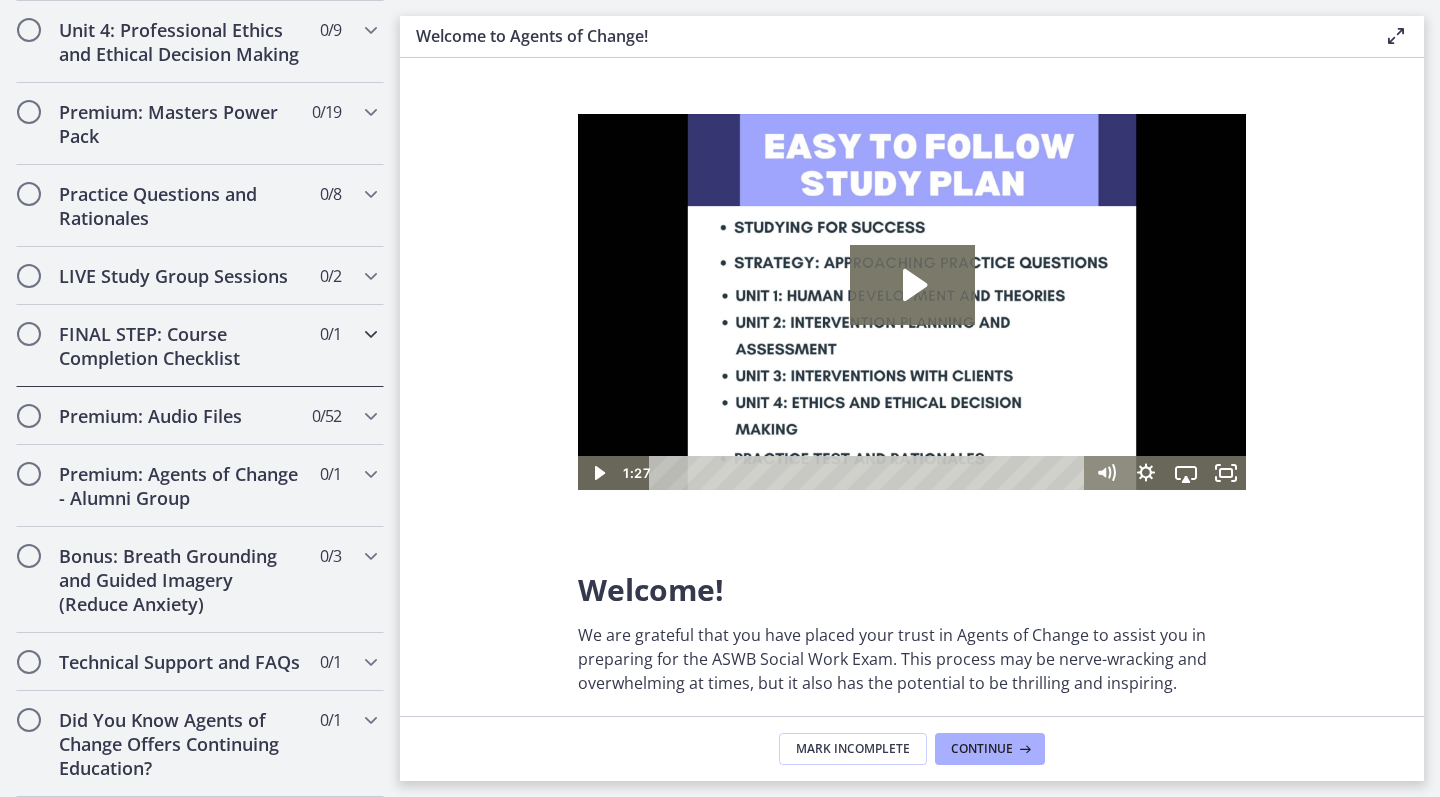 scroll, scrollTop: 1902, scrollLeft: 0, axis: vertical 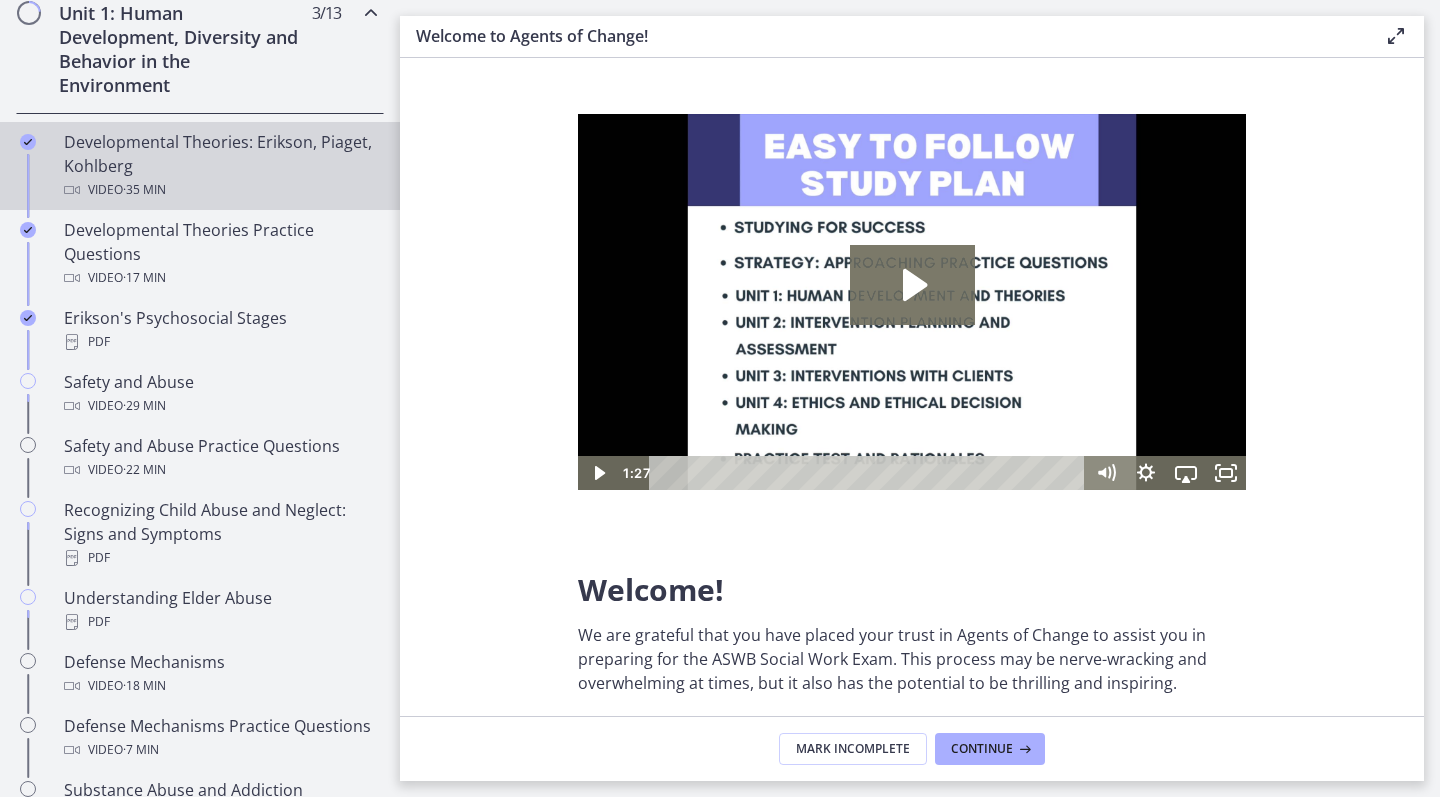 click on "Video
·  35 min" at bounding box center [220, 190] 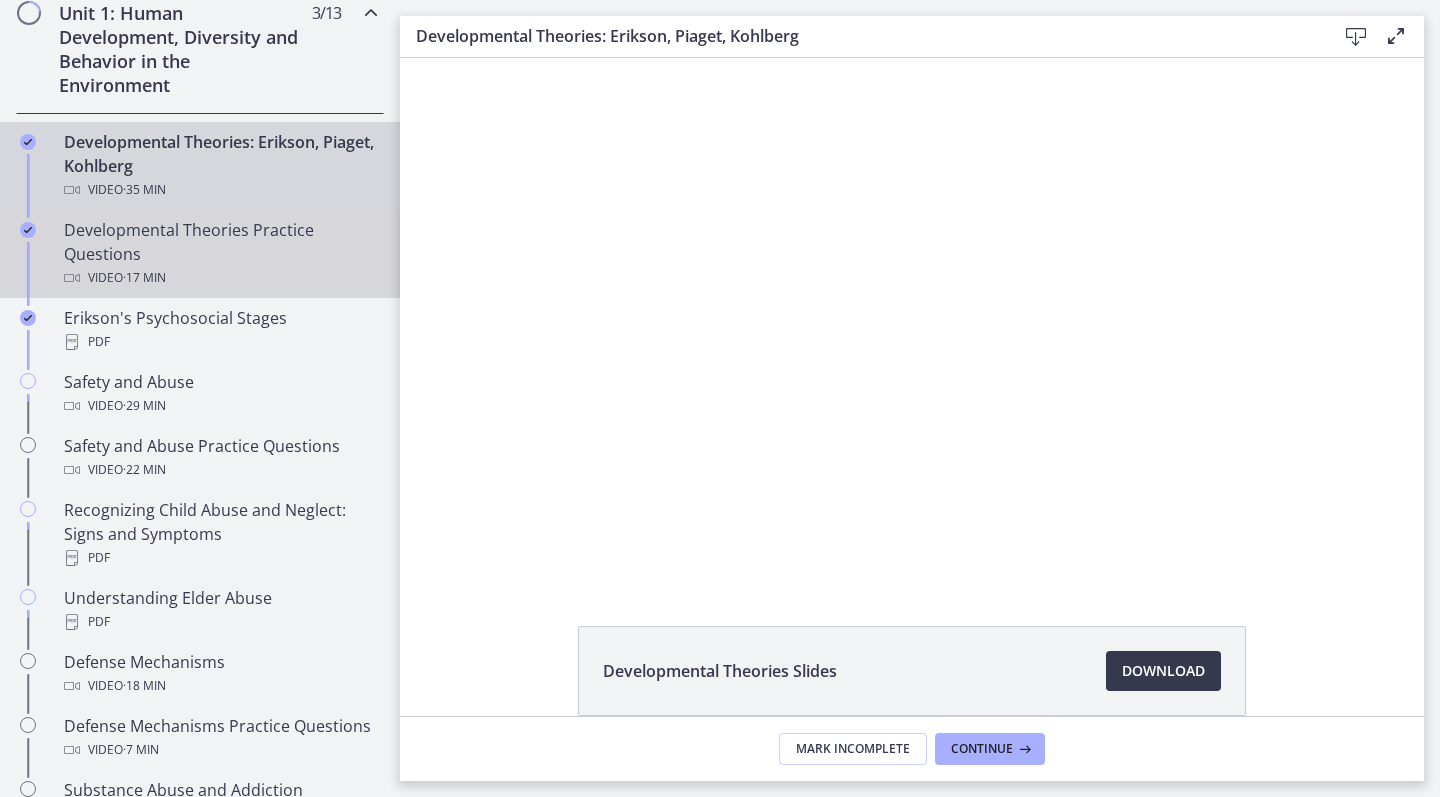 scroll, scrollTop: 0, scrollLeft: 0, axis: both 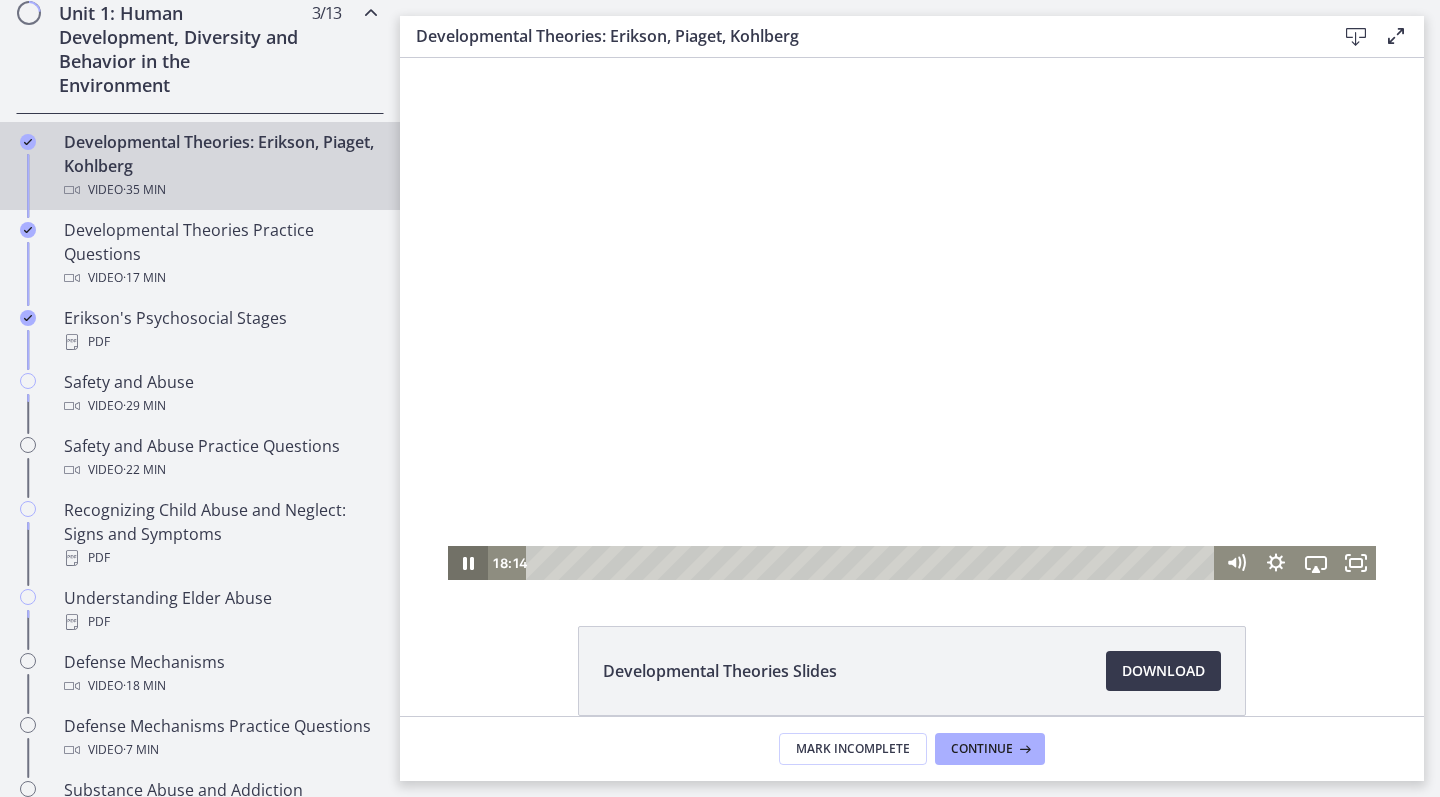 click 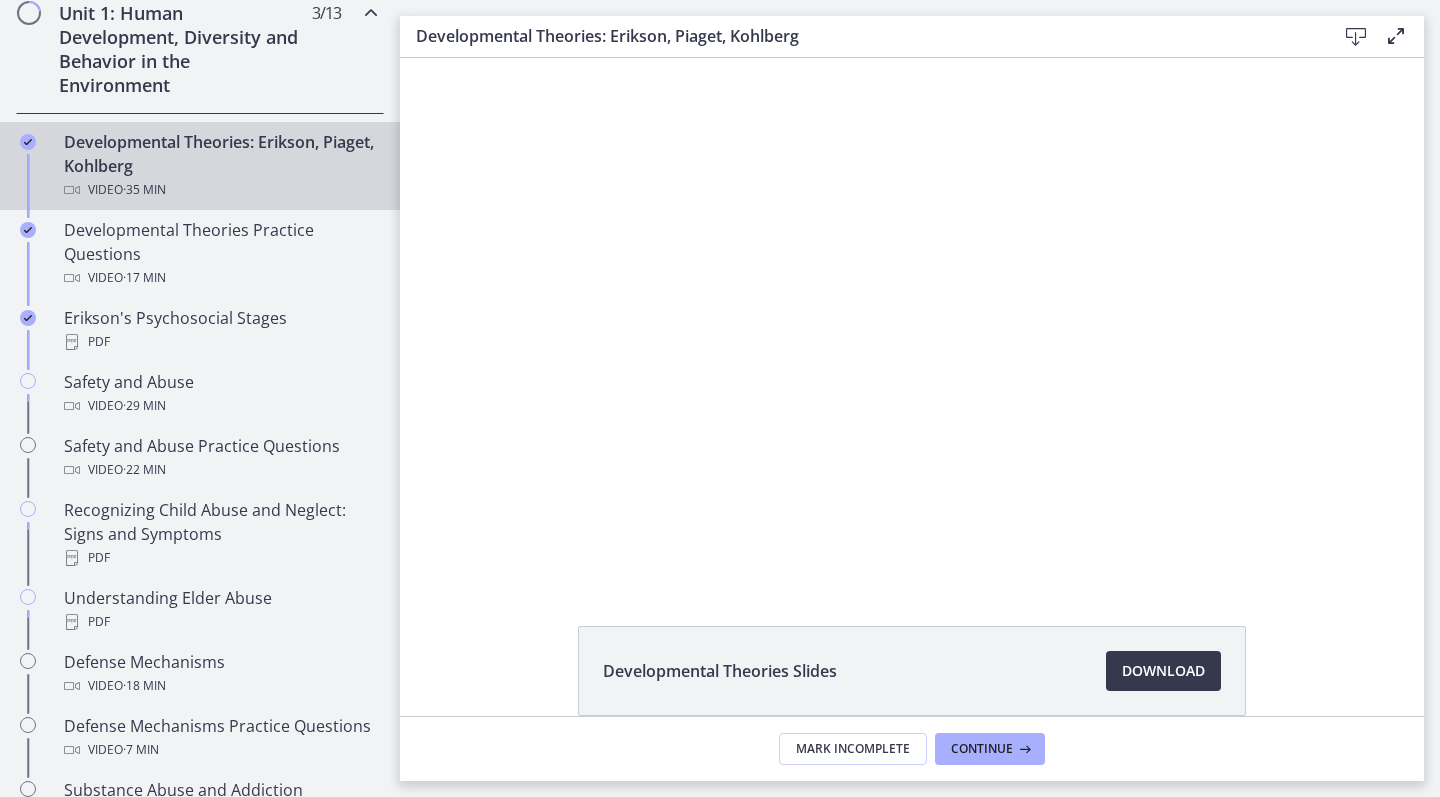 click on "Developmental Theories: Erikson, Piaget, Kohlberg
Video
·  35 min" at bounding box center (200, 166) 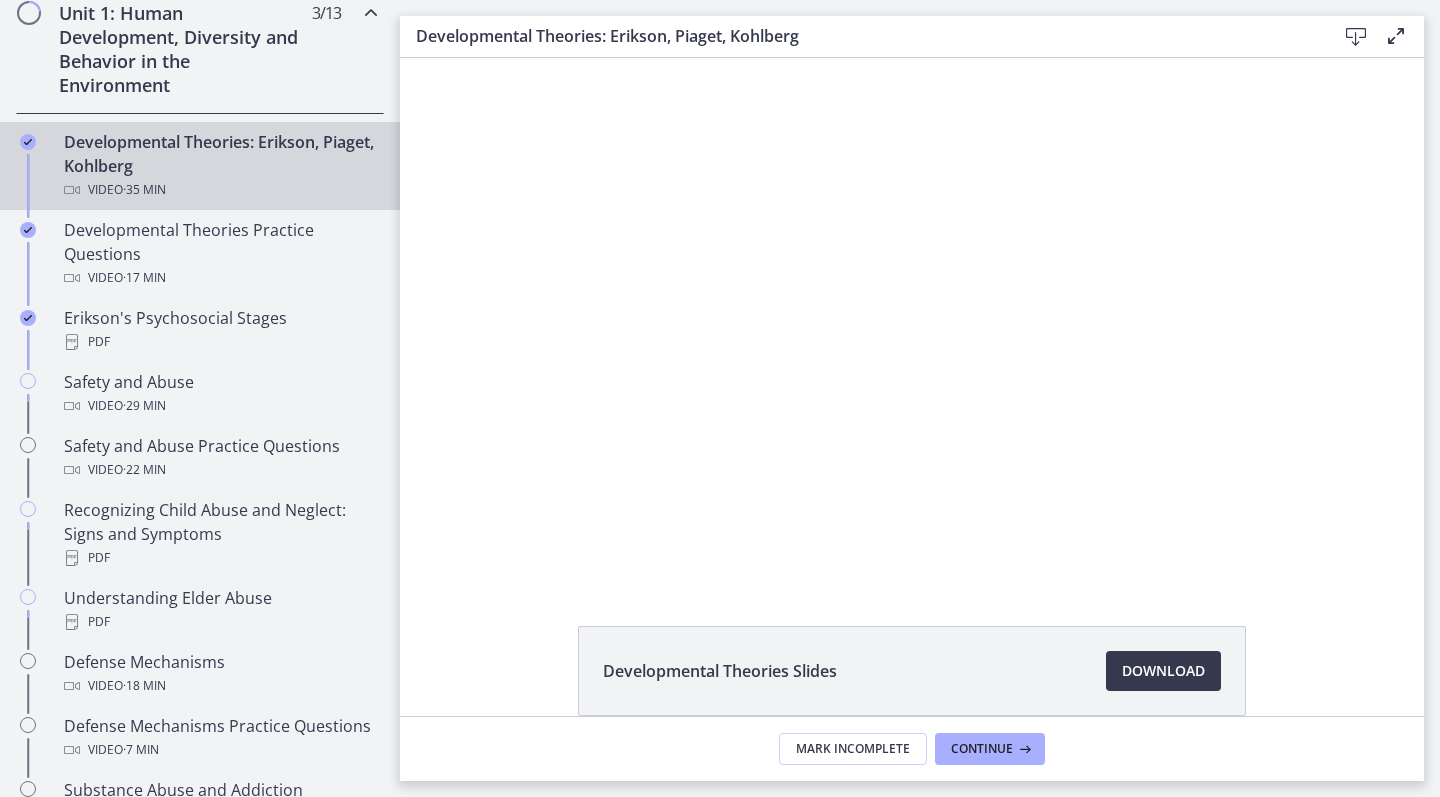 click on "Developmental Theories: Erikson, Piaget, Kohlberg
Video
·  35 min" at bounding box center (220, 166) 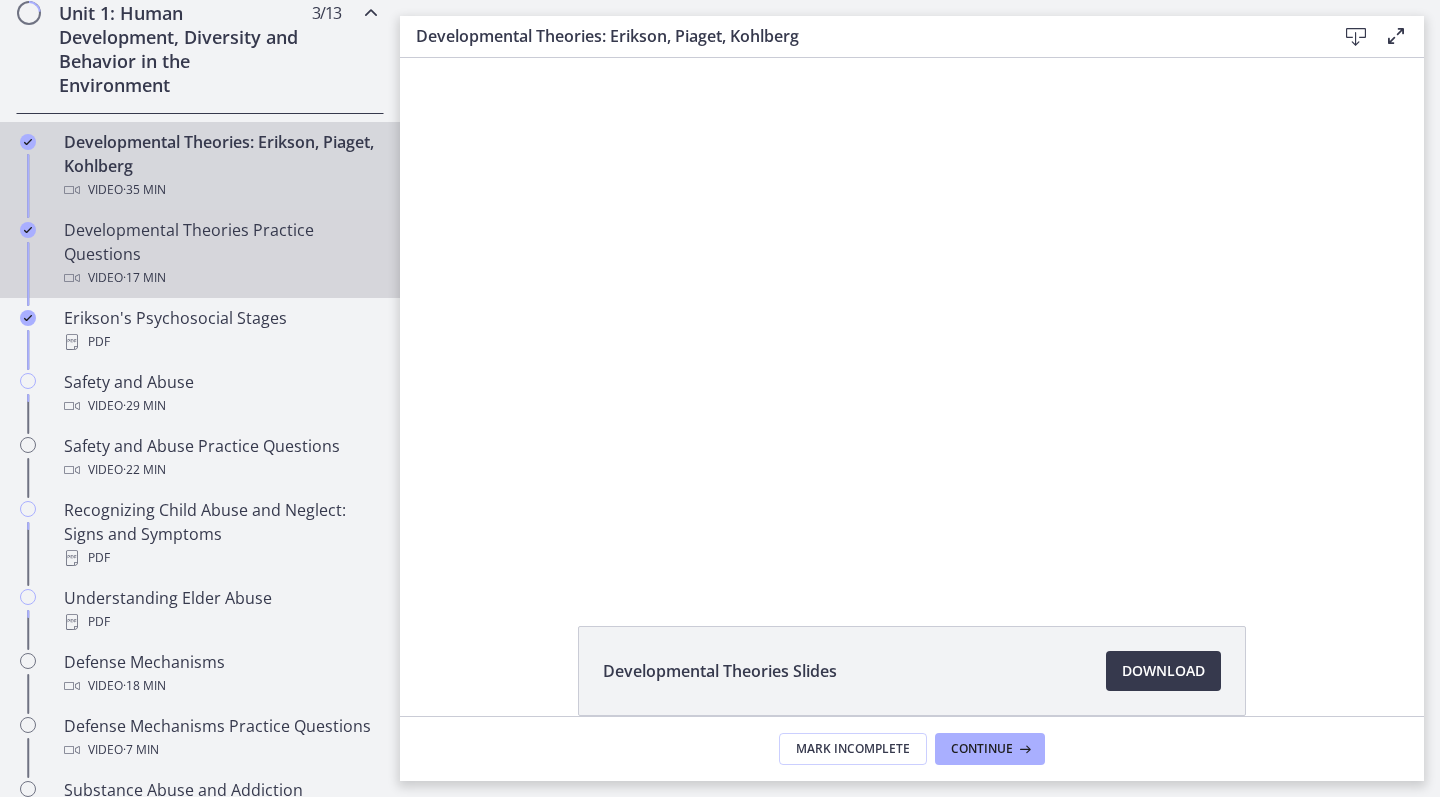 click on "Developmental Theories Practice Questions
Video
·  17 min" at bounding box center (220, 254) 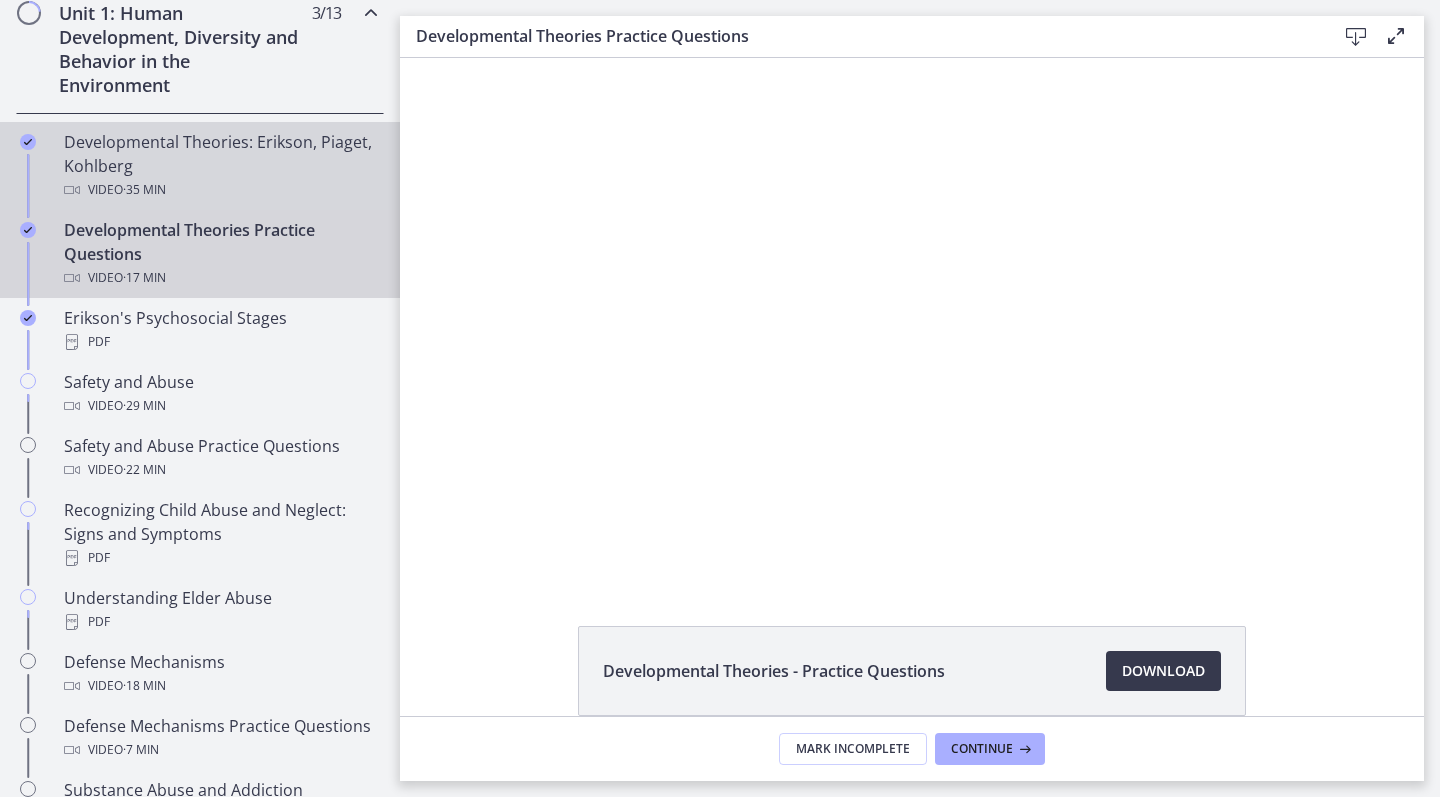 scroll, scrollTop: 0, scrollLeft: 0, axis: both 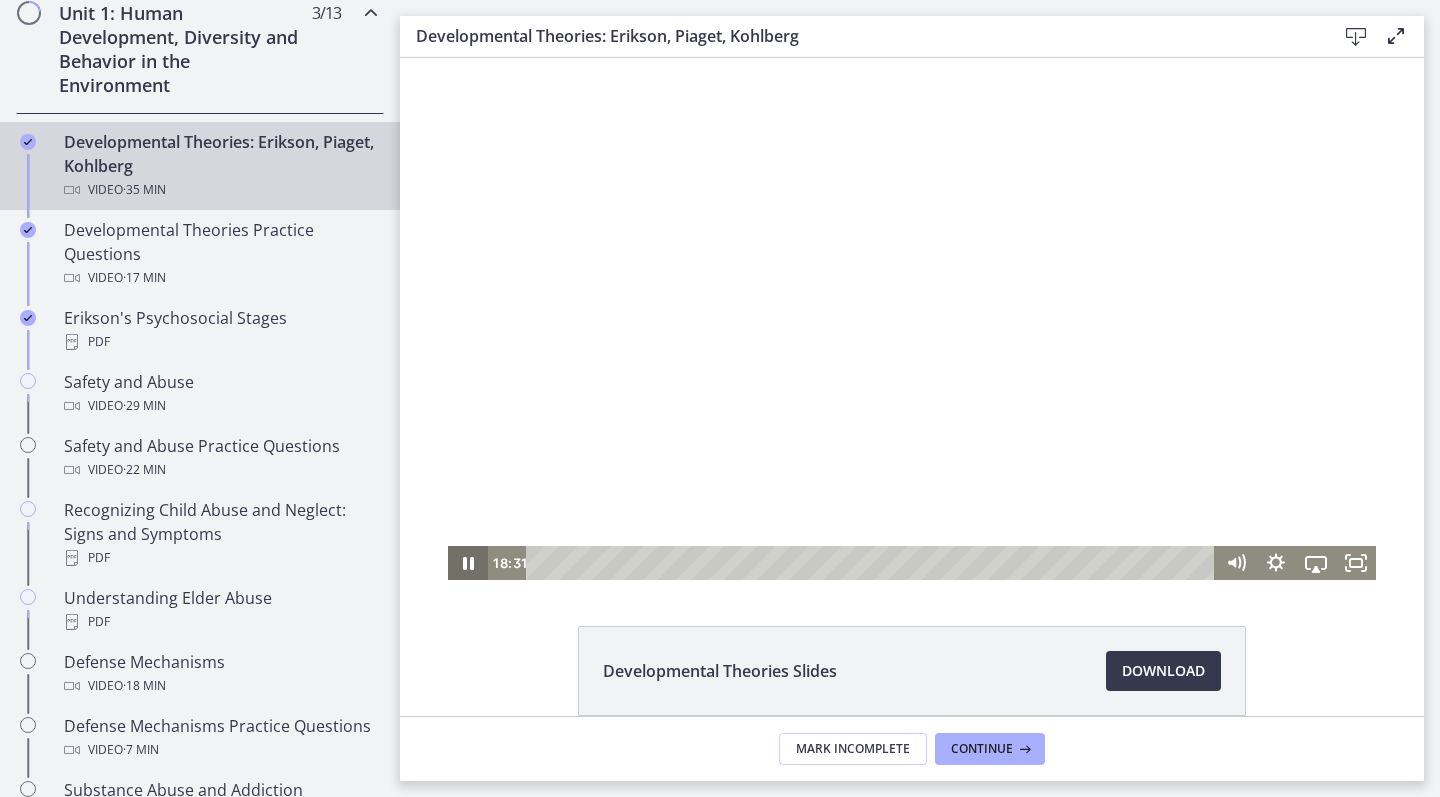 click 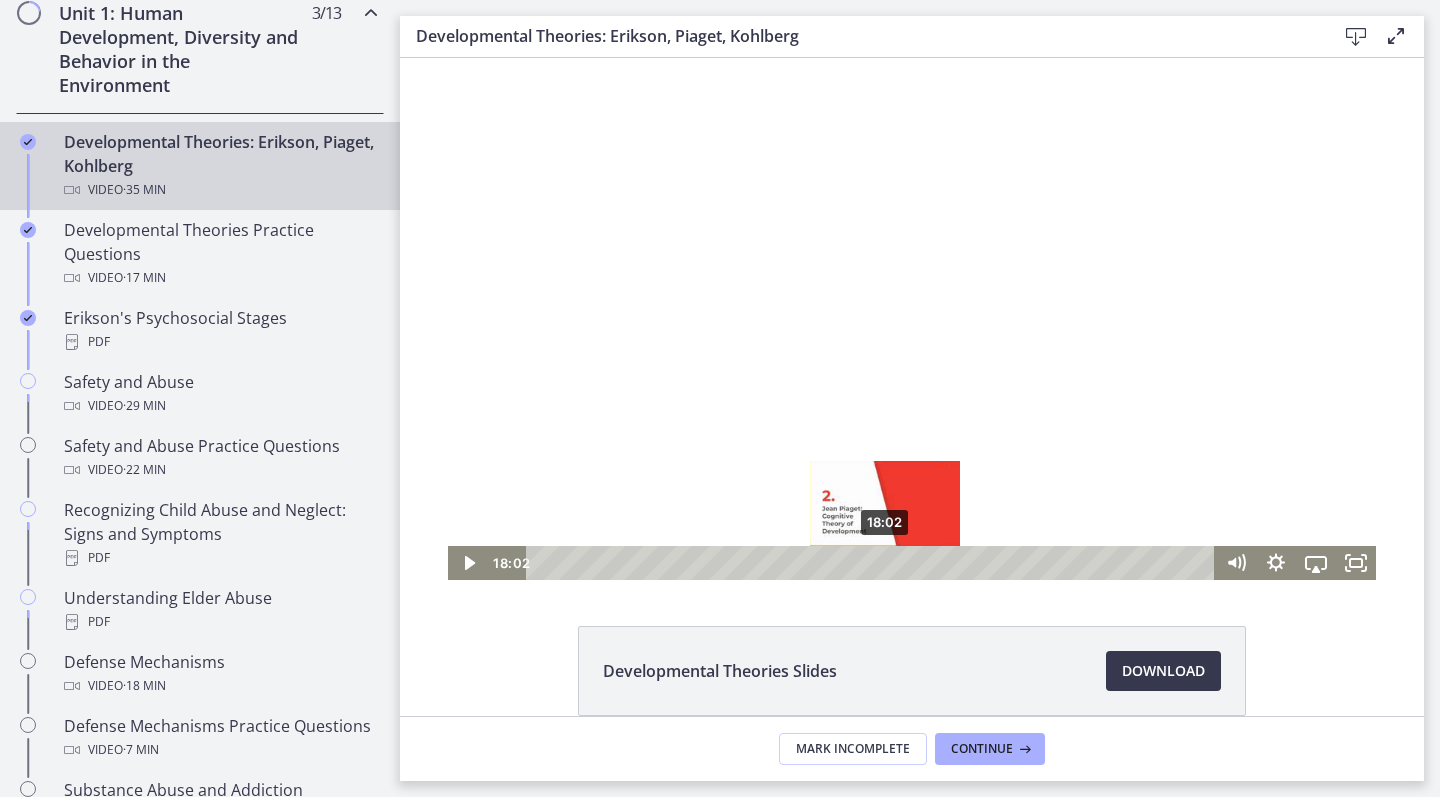 click on "18:02" at bounding box center [873, 563] 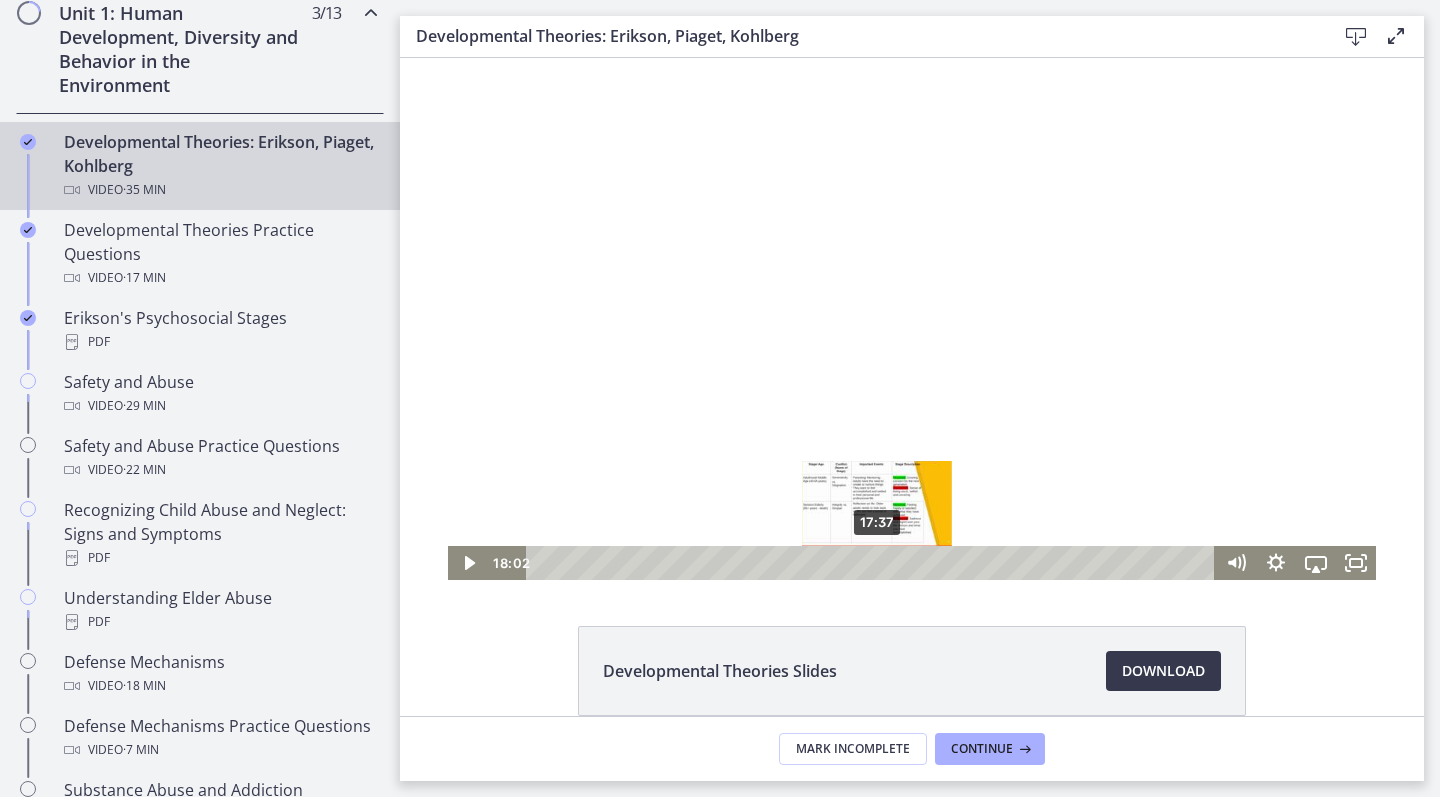 click on "17:37" at bounding box center (873, 563) 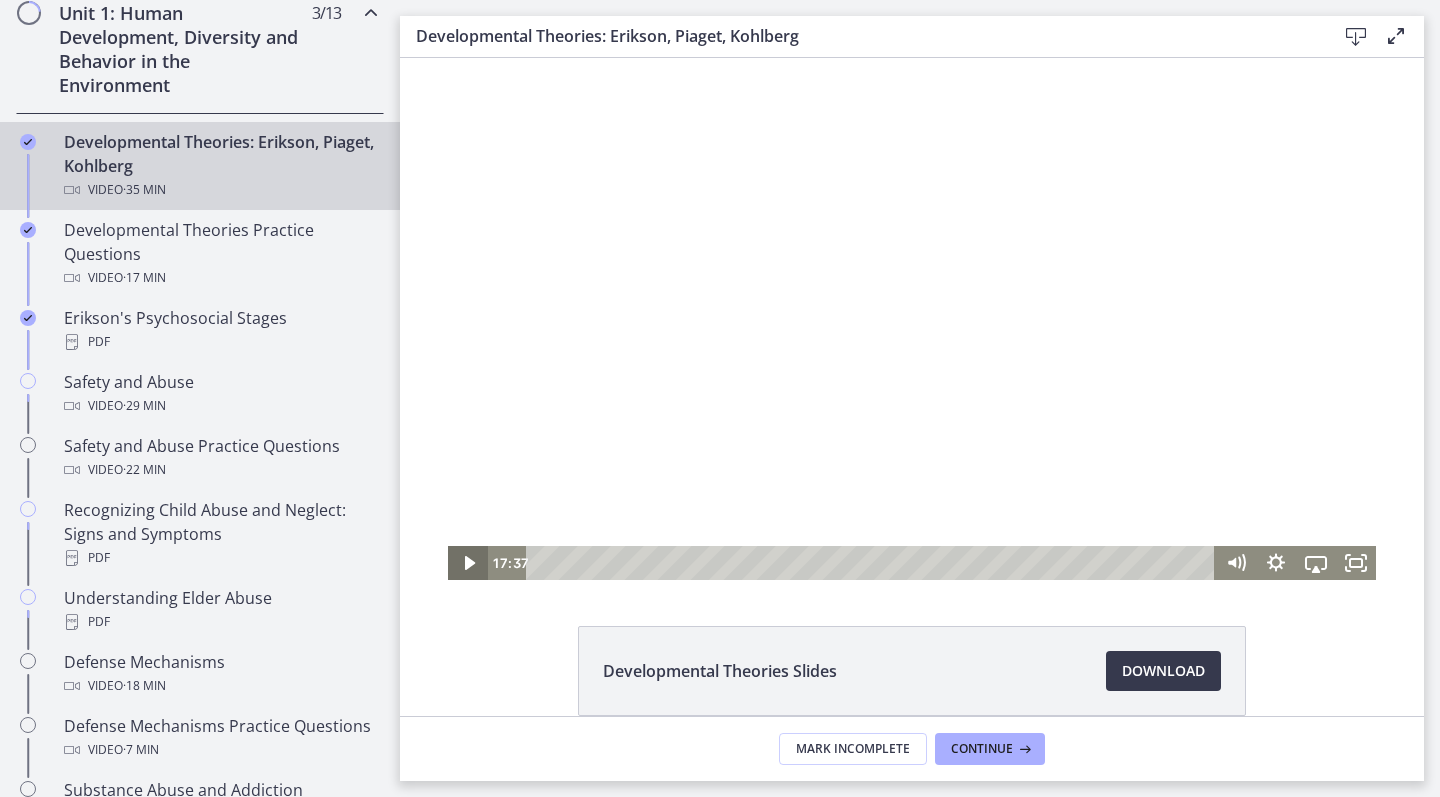 click 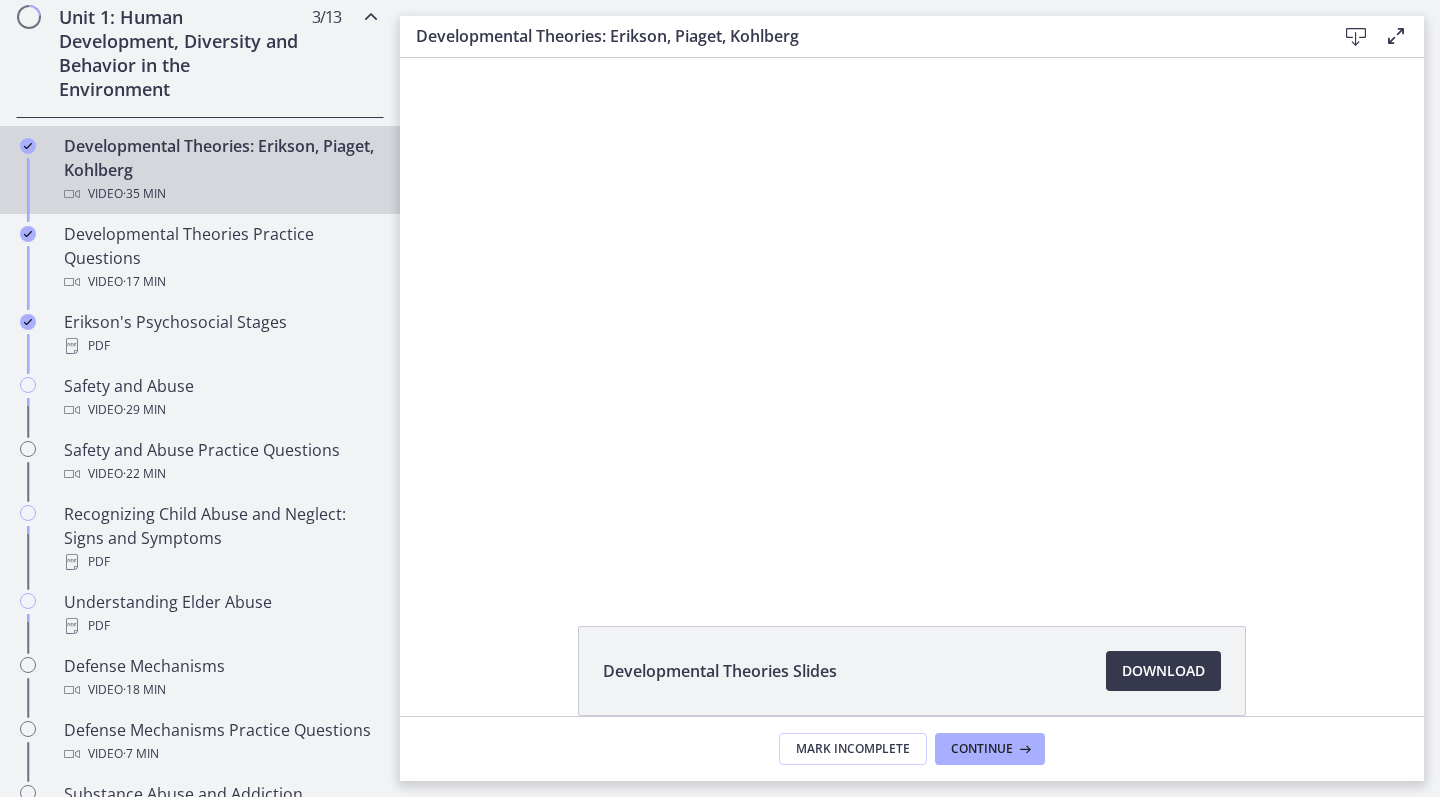 scroll, scrollTop: 577, scrollLeft: 0, axis: vertical 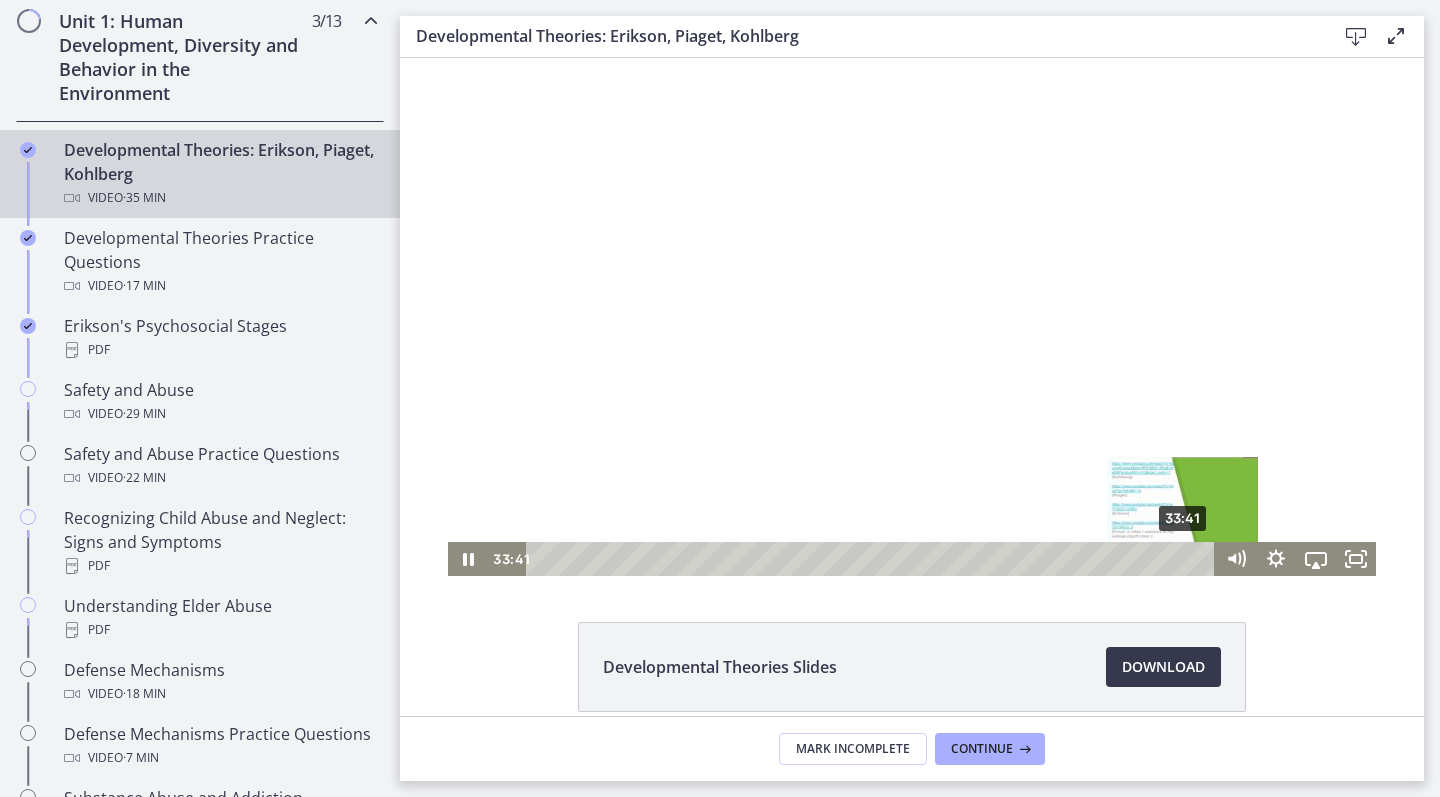 click on "33:41" at bounding box center [873, 559] 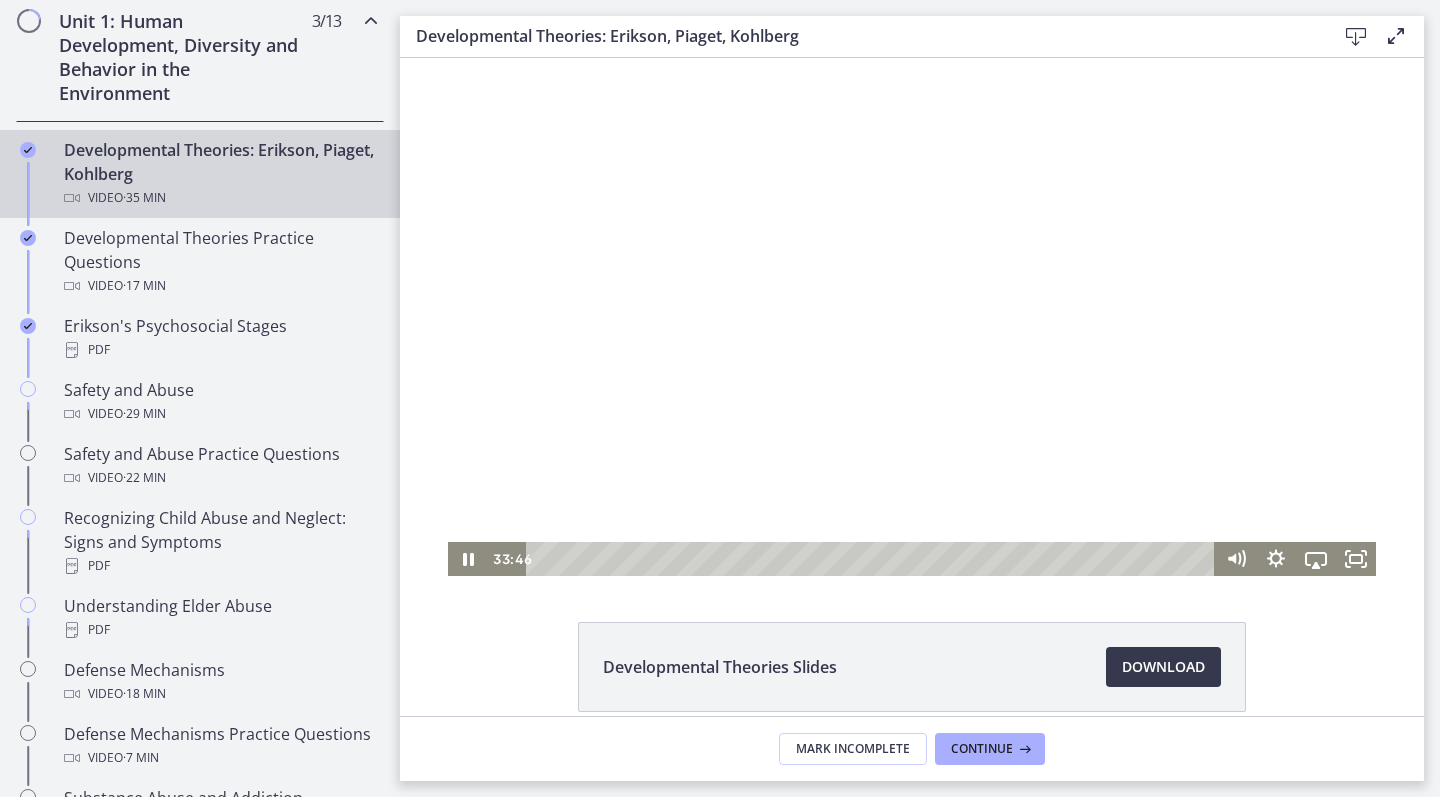 click at bounding box center (912, 315) 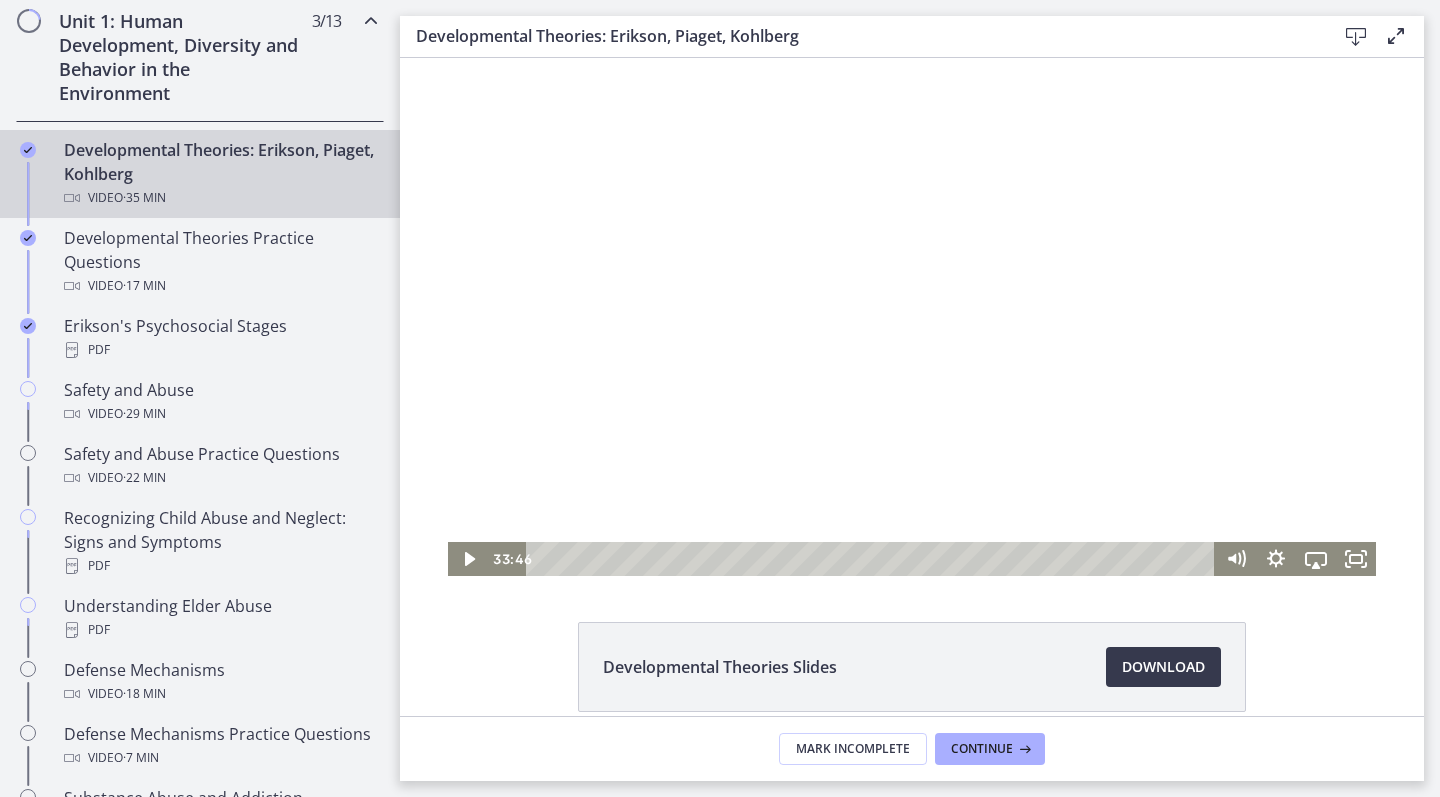 click at bounding box center (912, 315) 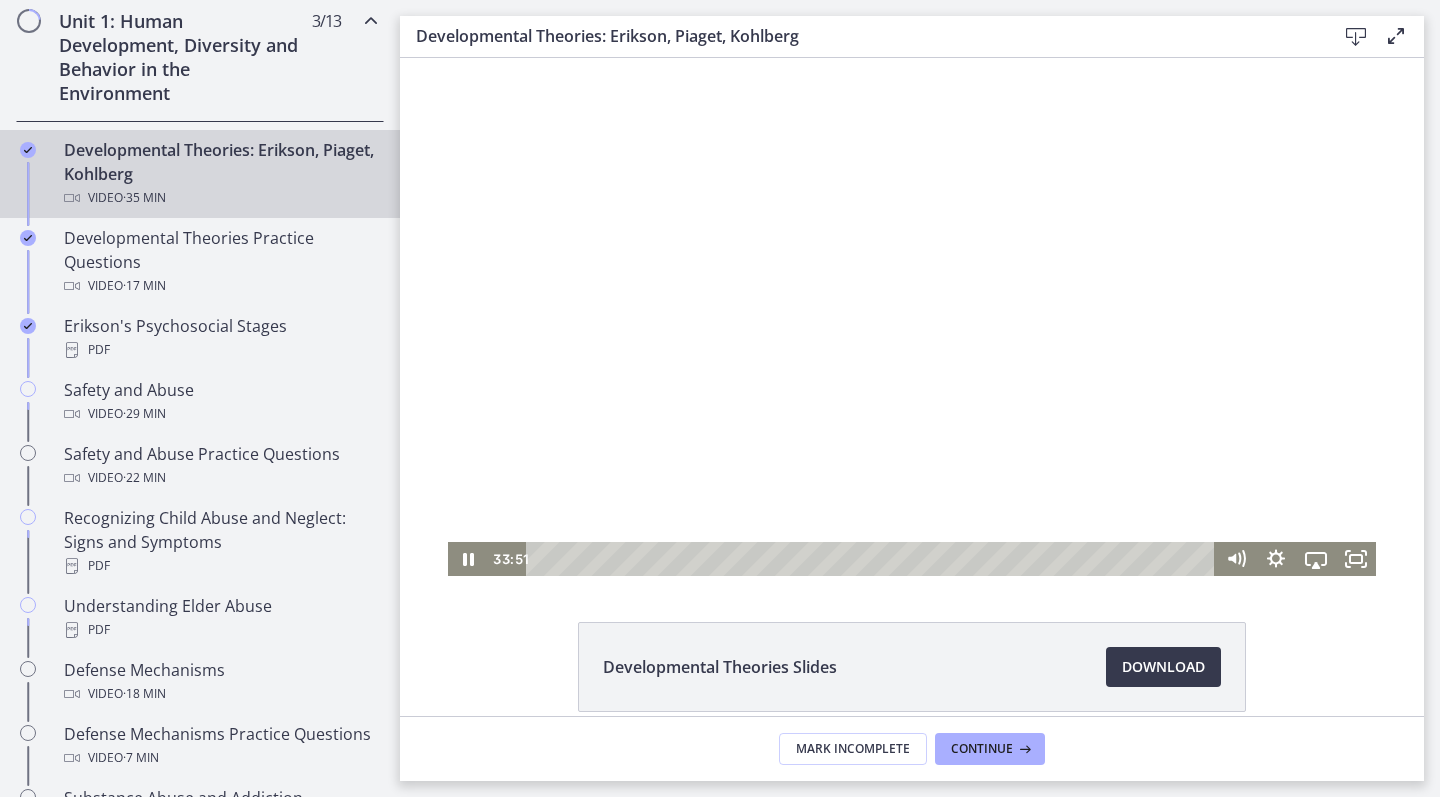 drag, startPoint x: 483, startPoint y: 99, endPoint x: 574, endPoint y: 209, distance: 142.76204 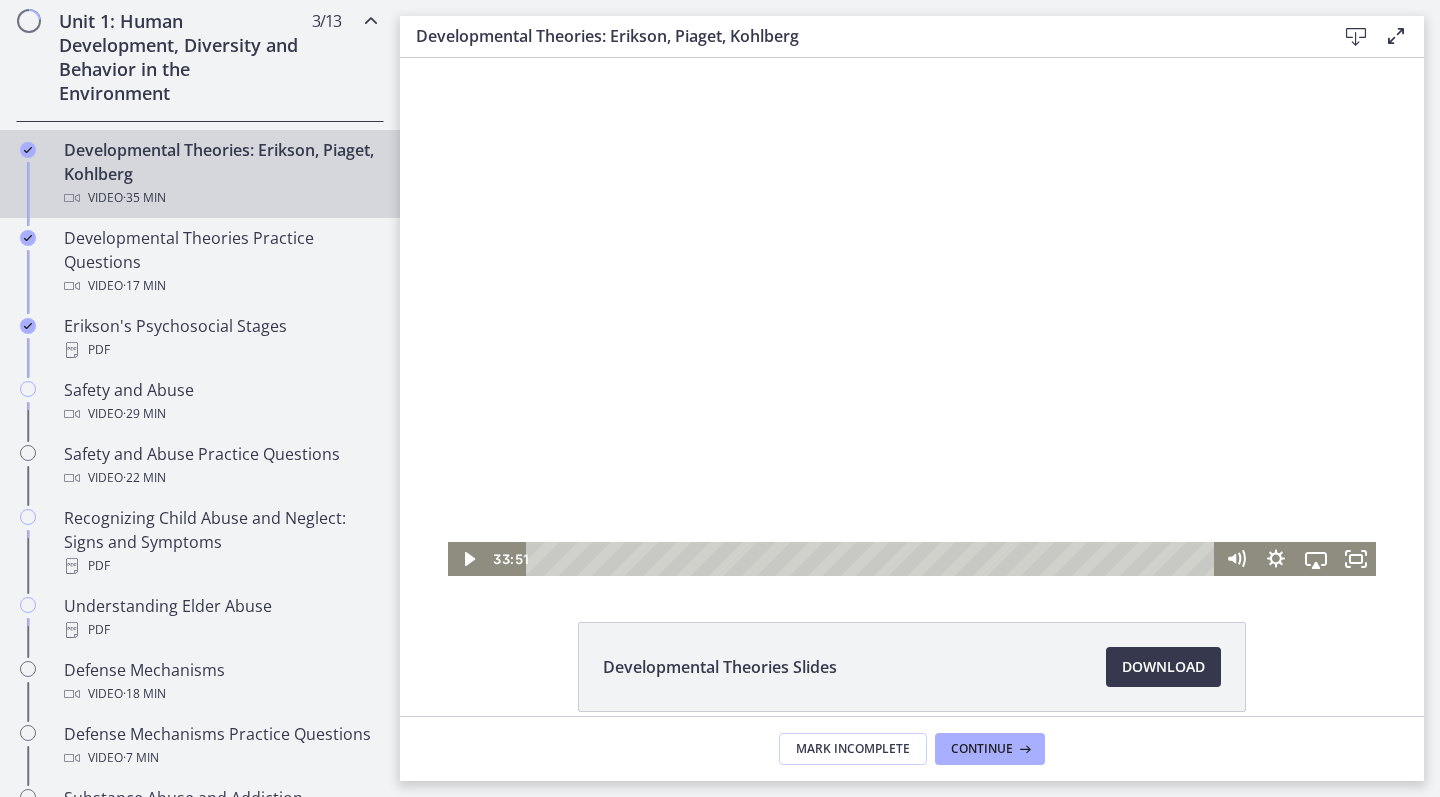 click at bounding box center [912, 315] 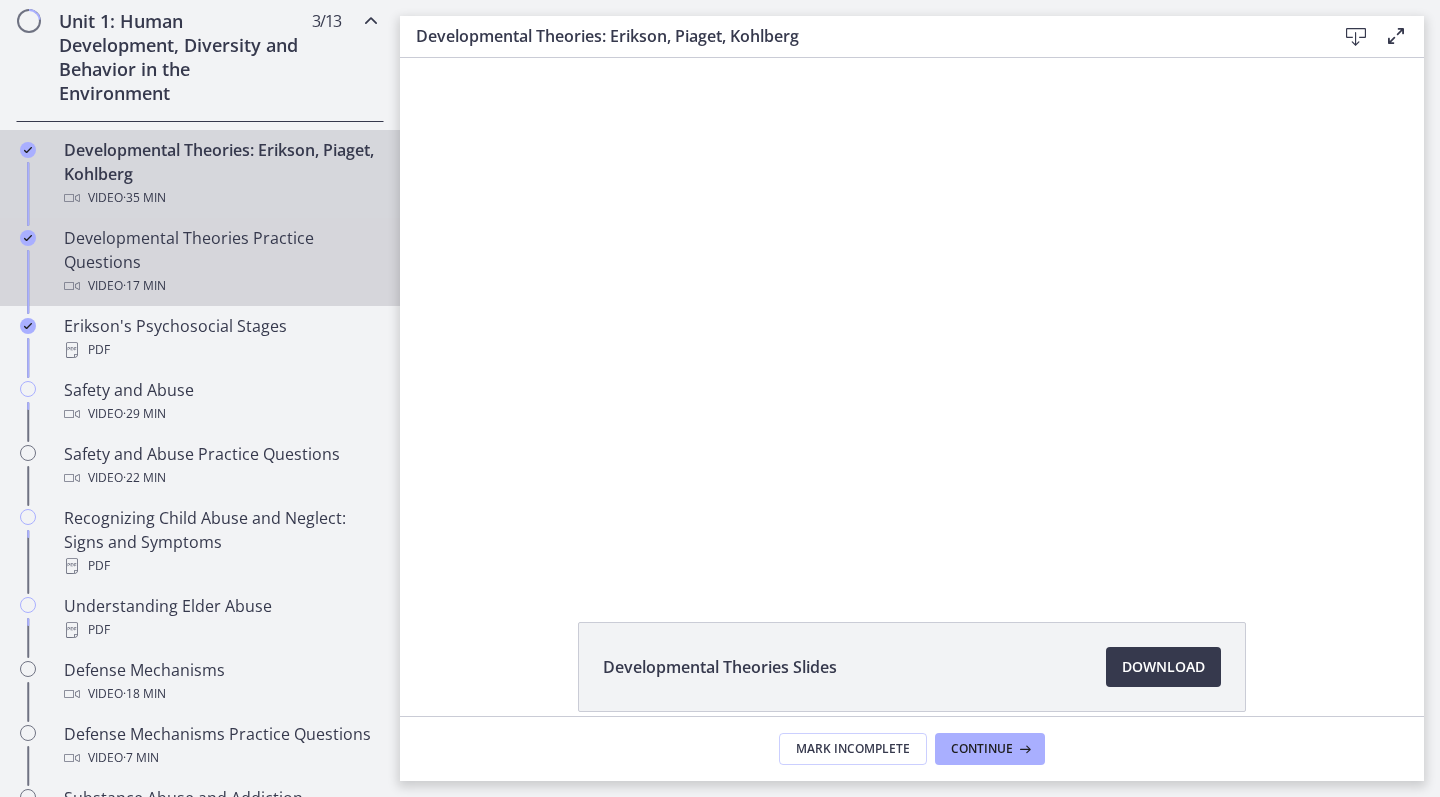 click on "Developmental Theories Practice Questions
Video
·  17 min" at bounding box center (220, 262) 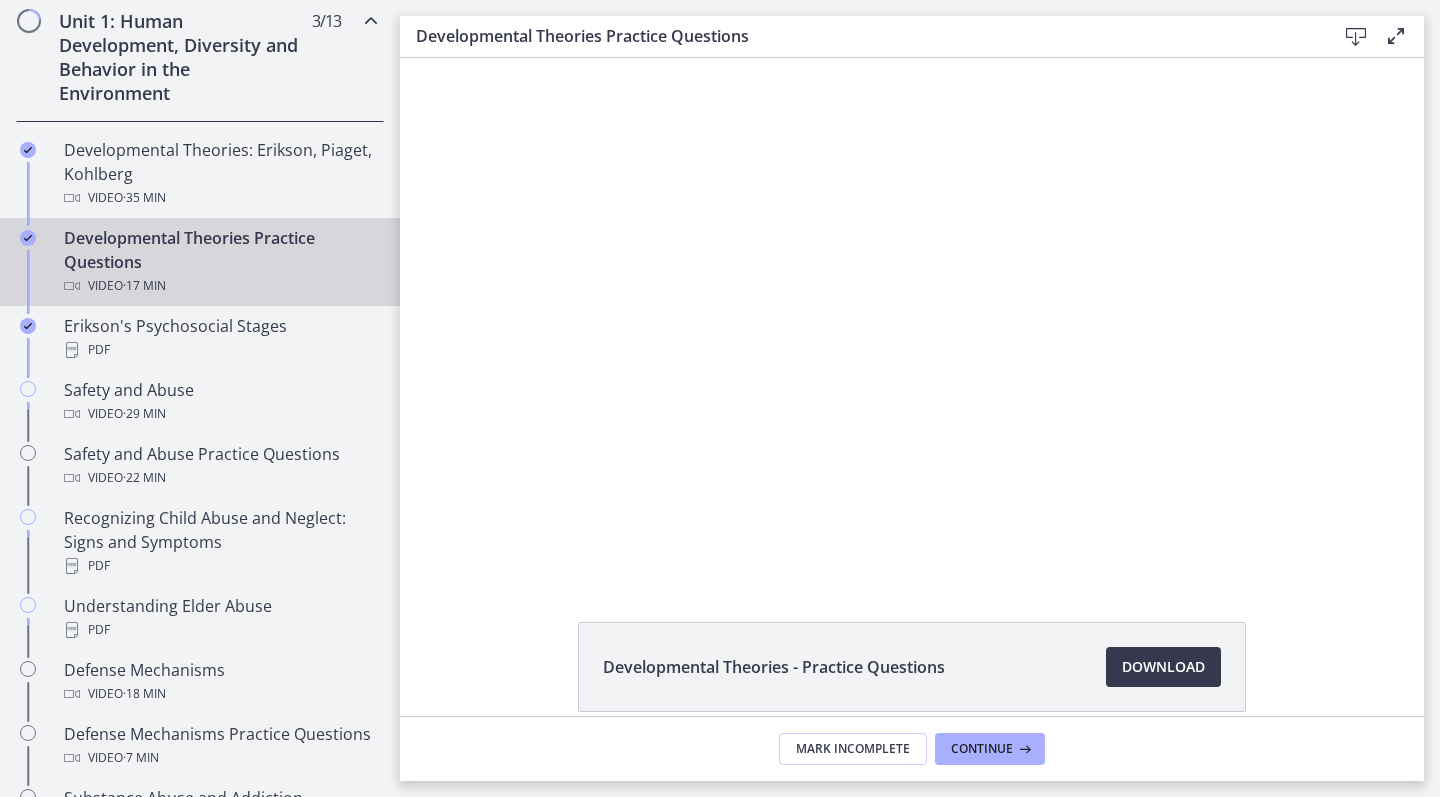 scroll, scrollTop: 0, scrollLeft: 0, axis: both 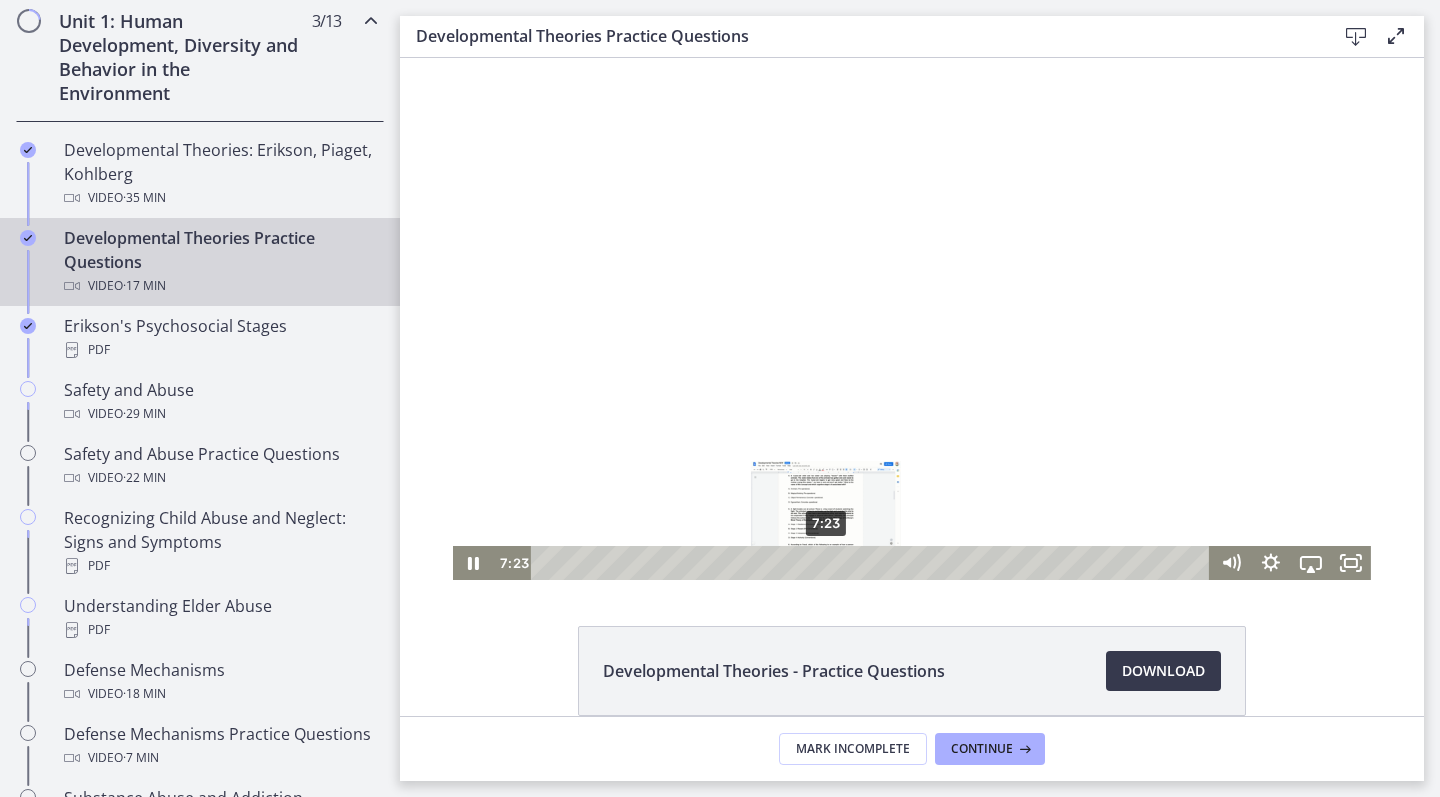 click on "7:23" at bounding box center [873, 563] 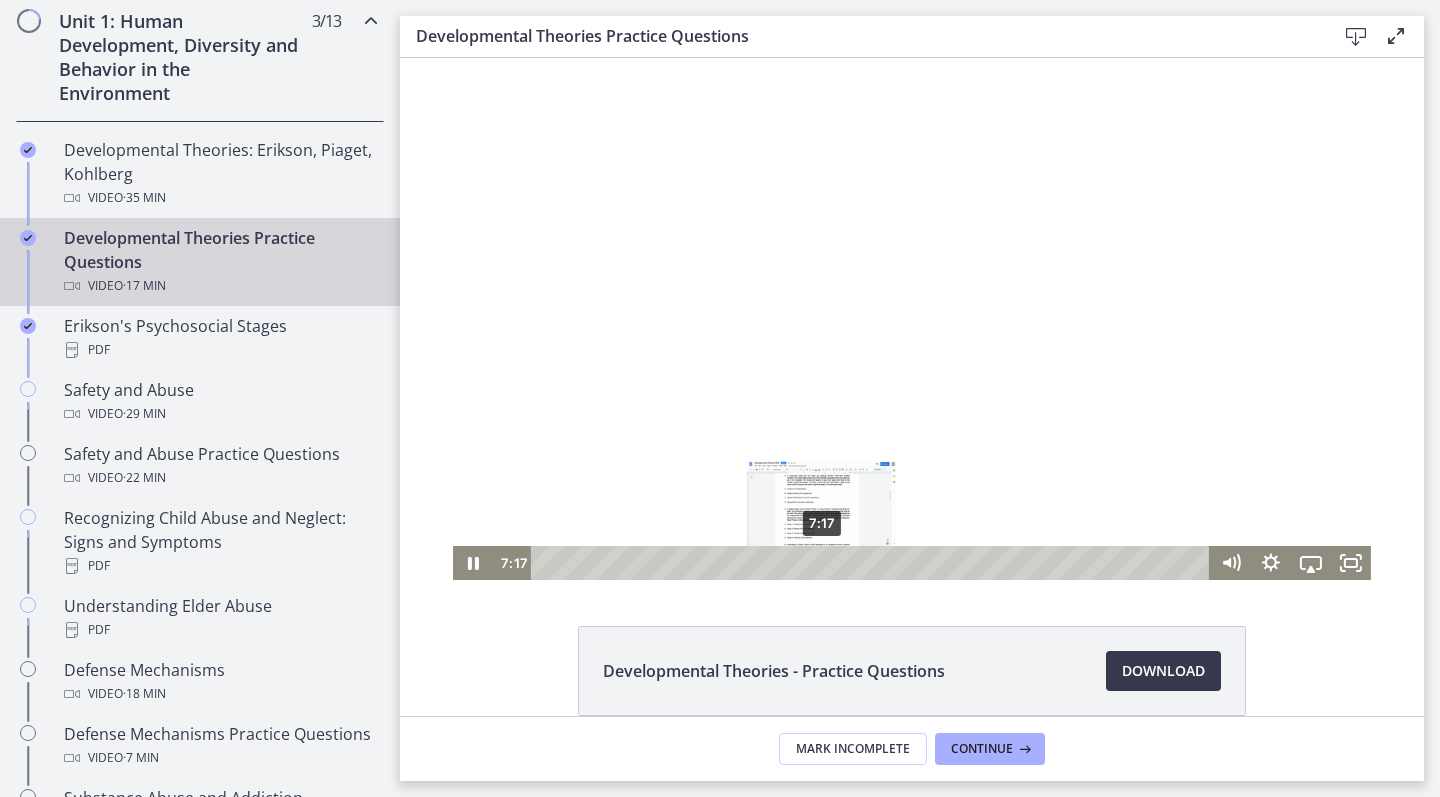 click at bounding box center (821, 562) 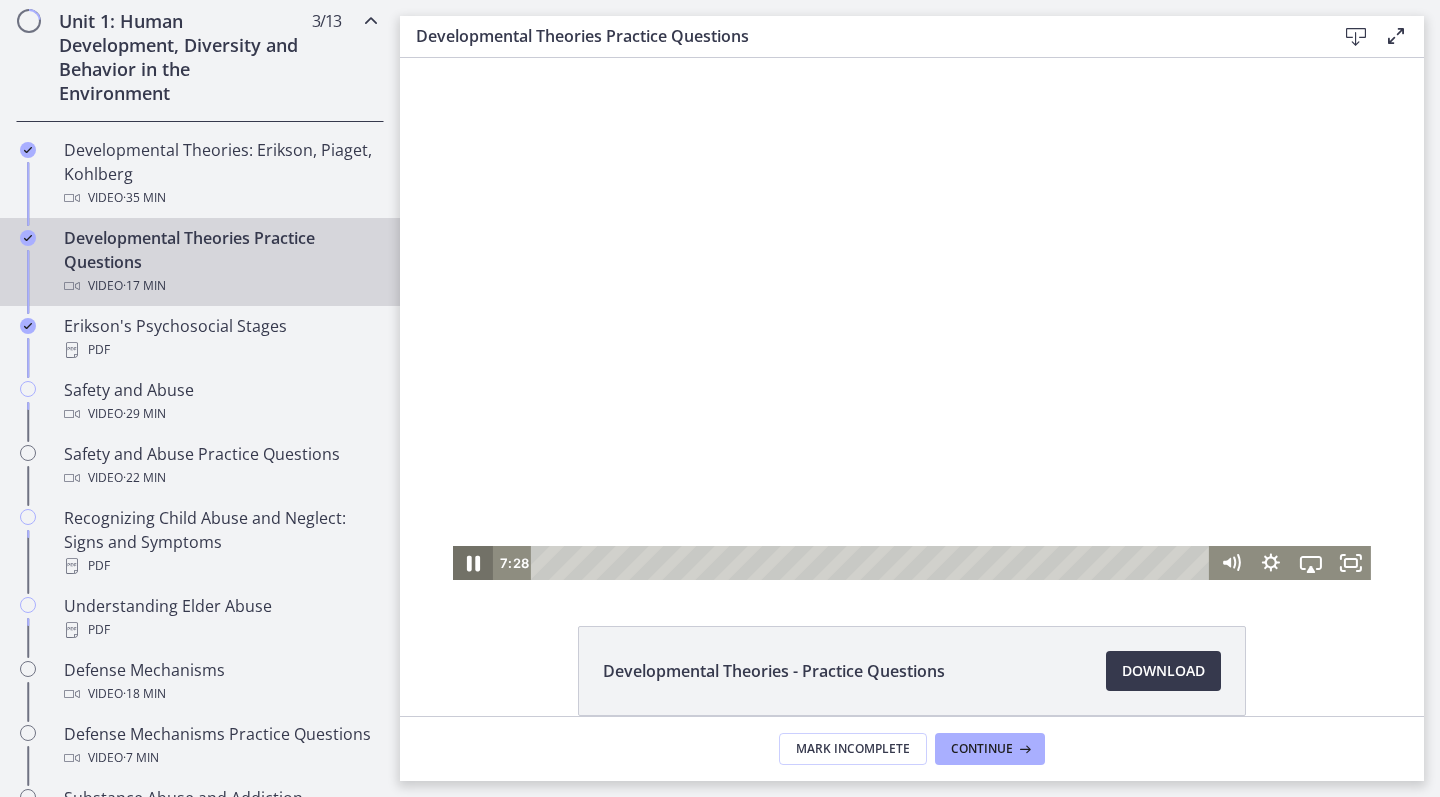 click 